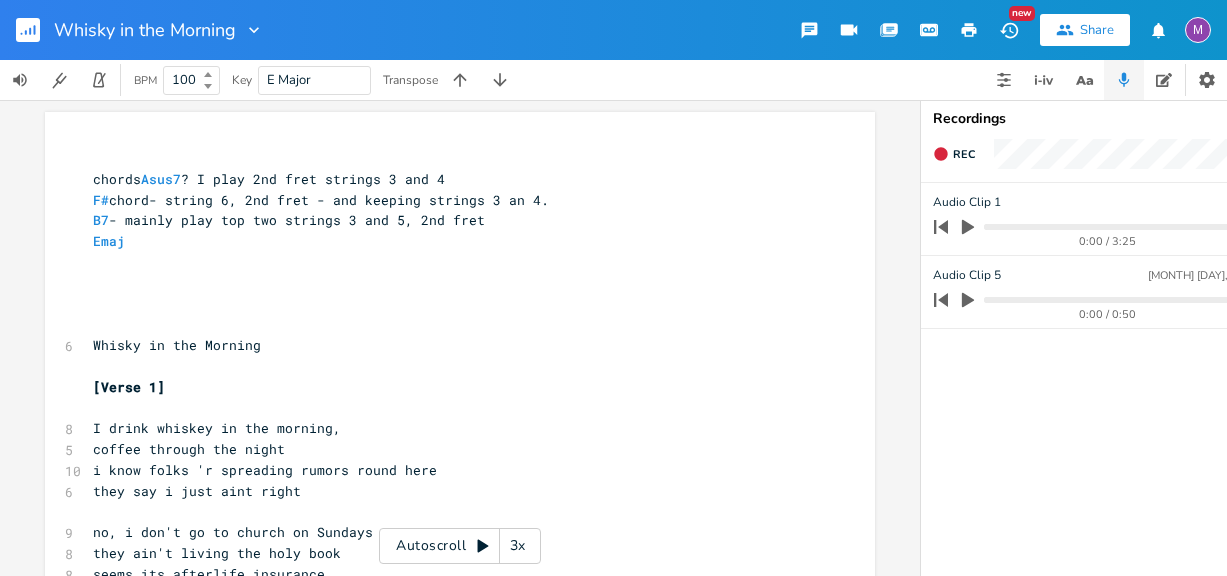 scroll, scrollTop: 0, scrollLeft: 0, axis: both 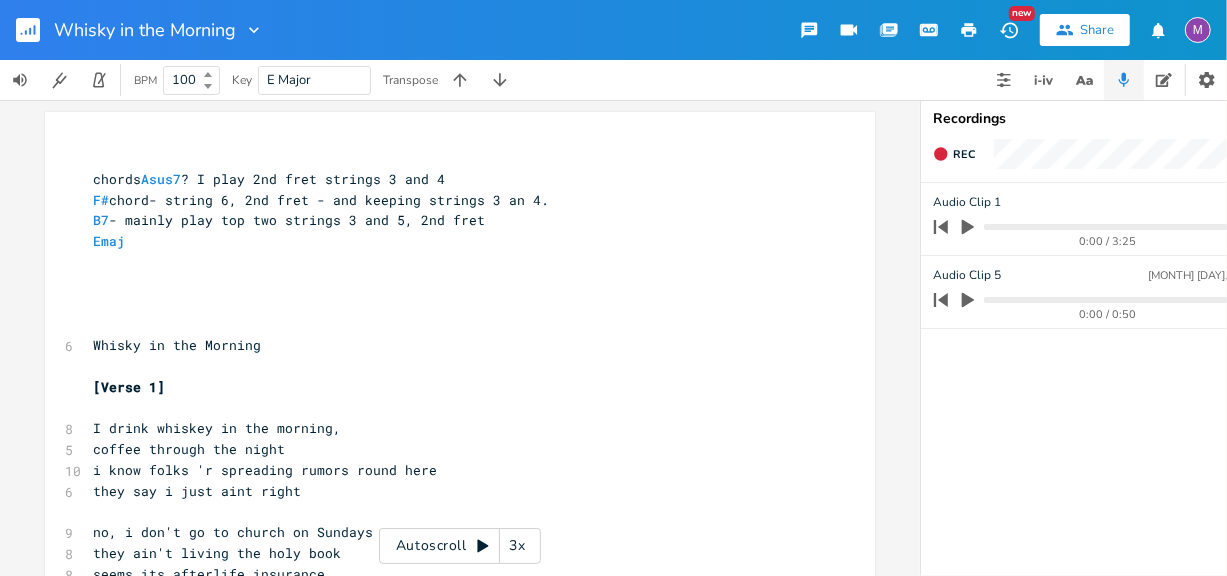 click on "i know folks 'r spreading rumors round here" at bounding box center (265, 470) 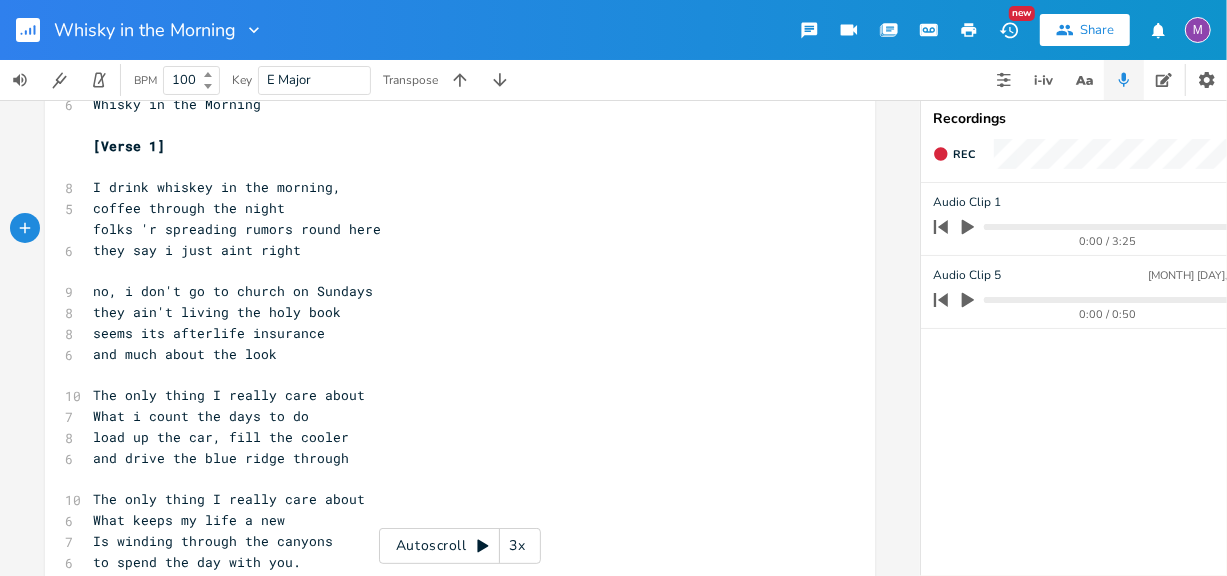 scroll, scrollTop: 240, scrollLeft: 0, axis: vertical 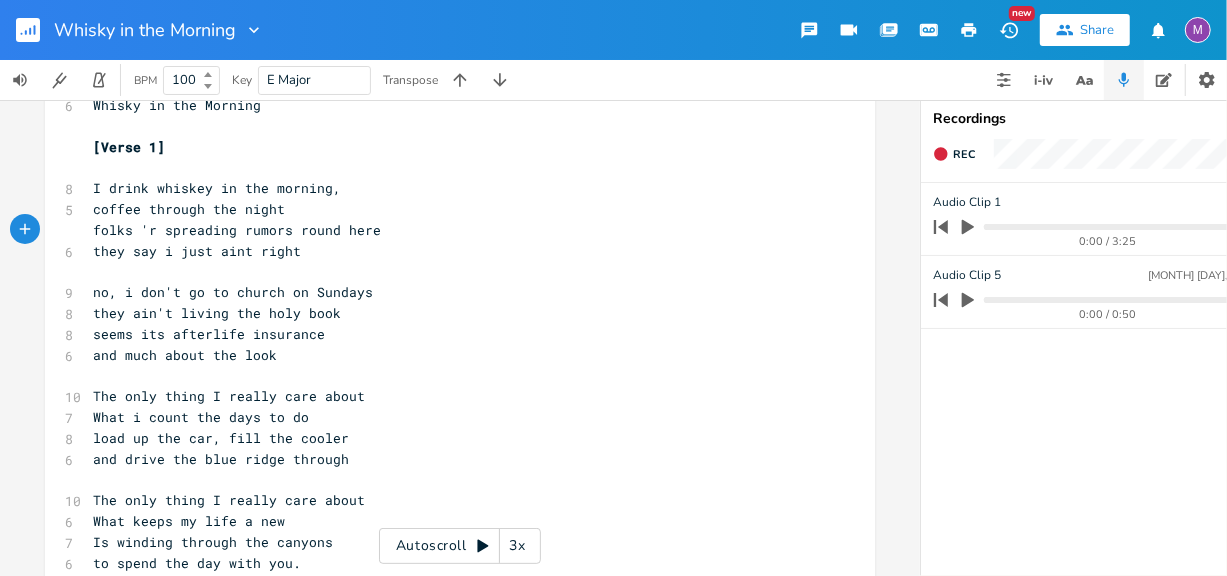 click on "3x" at bounding box center (518, 546) 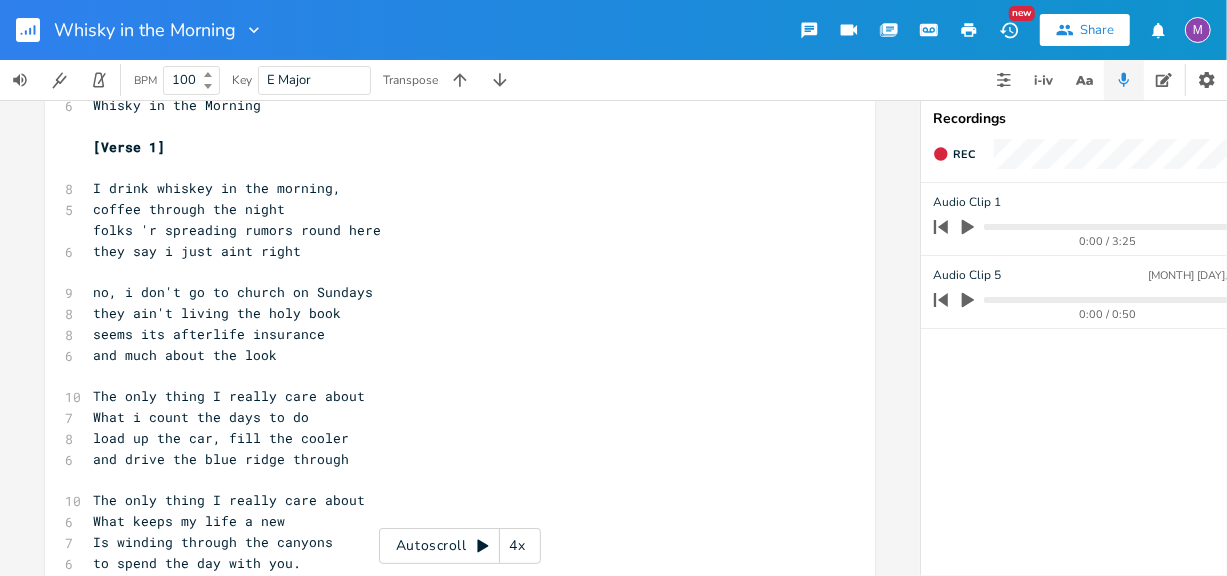 click on "4x" at bounding box center (518, 546) 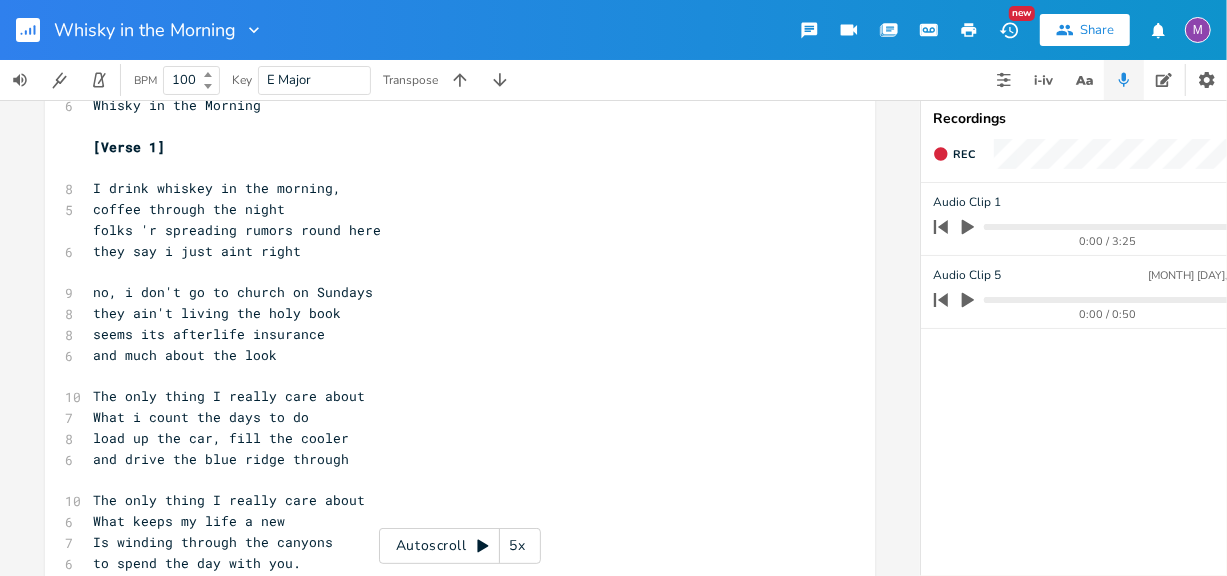 click on "5x" at bounding box center [518, 546] 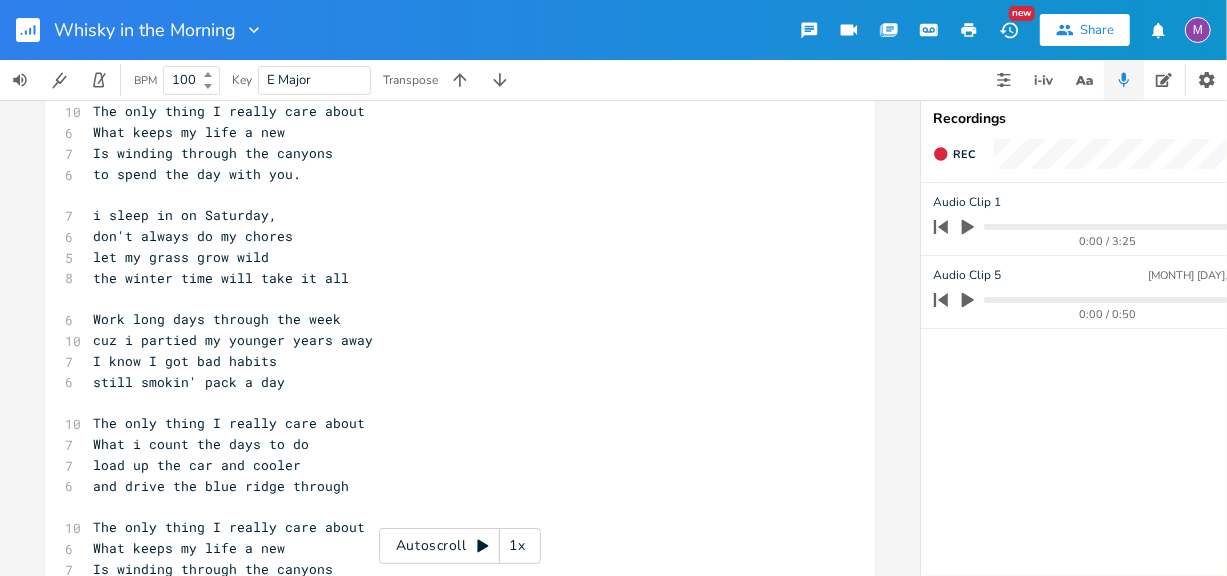 scroll, scrollTop: 623, scrollLeft: 0, axis: vertical 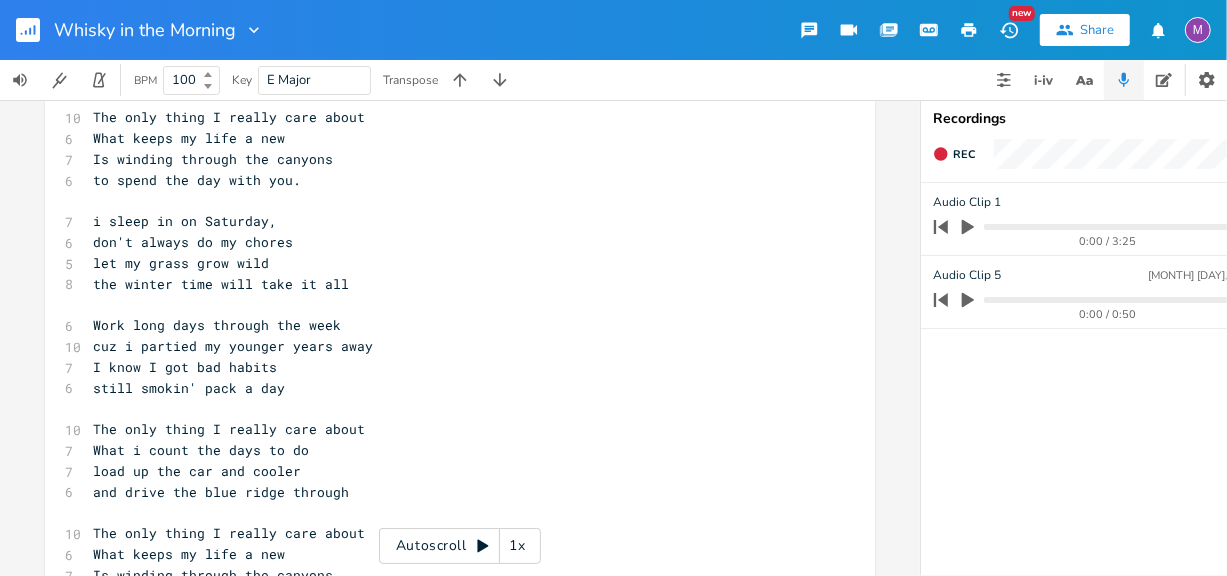 click on "1x" at bounding box center (518, 546) 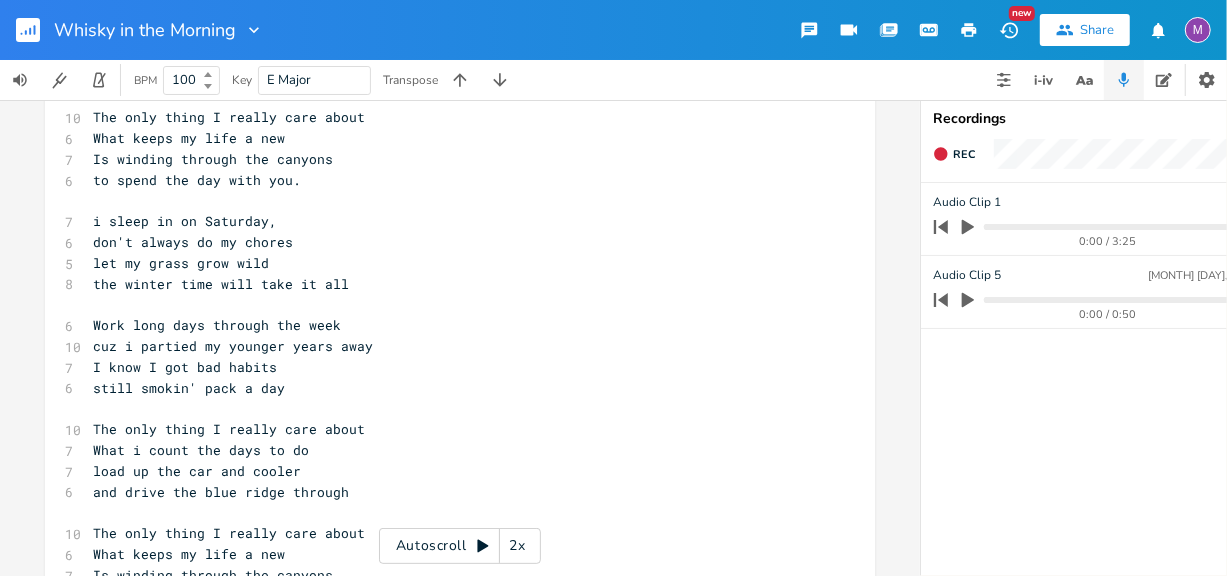 scroll, scrollTop: 0, scrollLeft: 0, axis: both 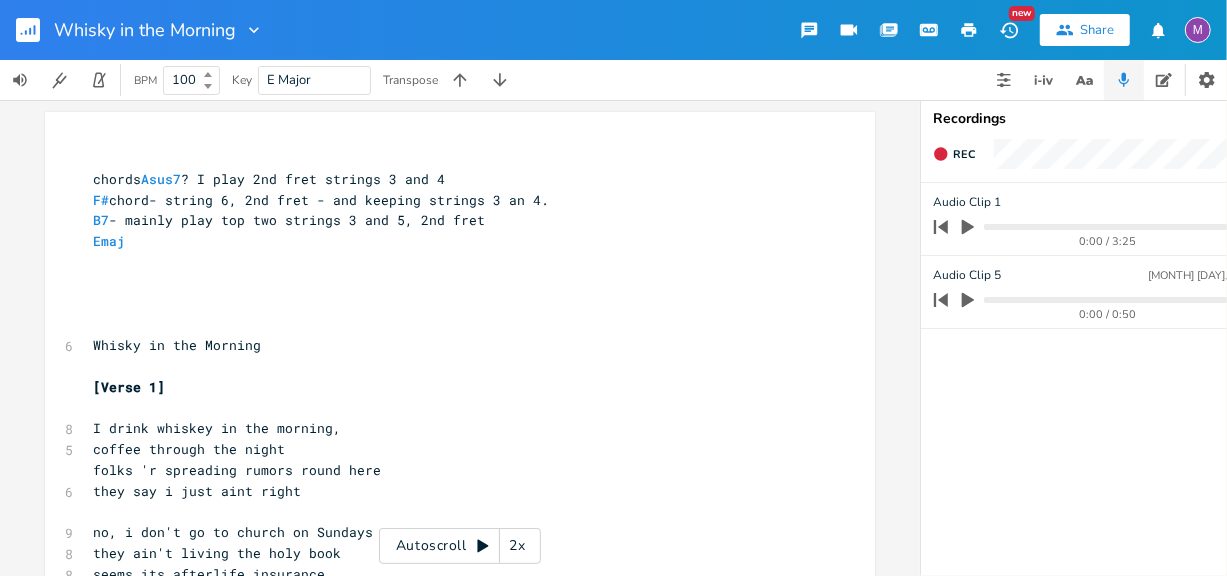 click 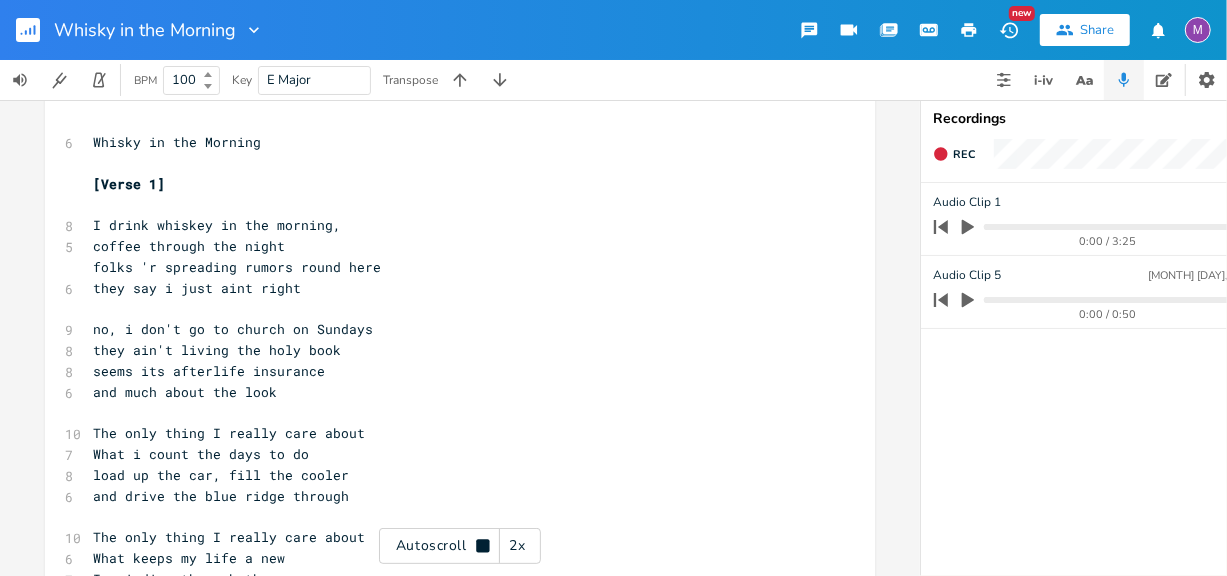 scroll, scrollTop: 204, scrollLeft: 0, axis: vertical 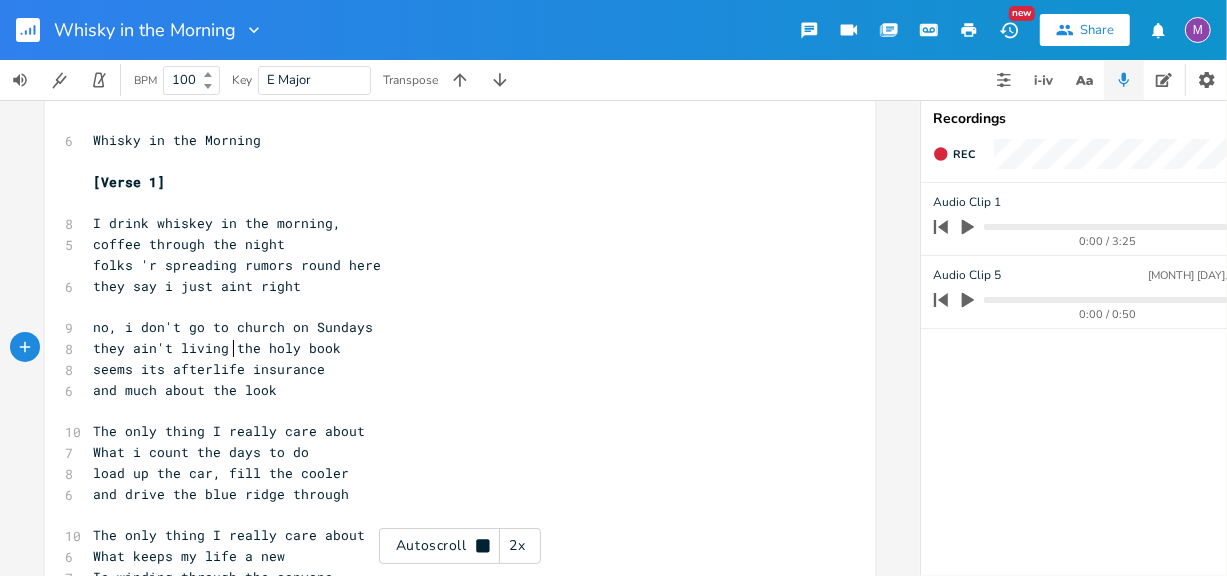 click on "they ain't living the holy book" at bounding box center [217, 348] 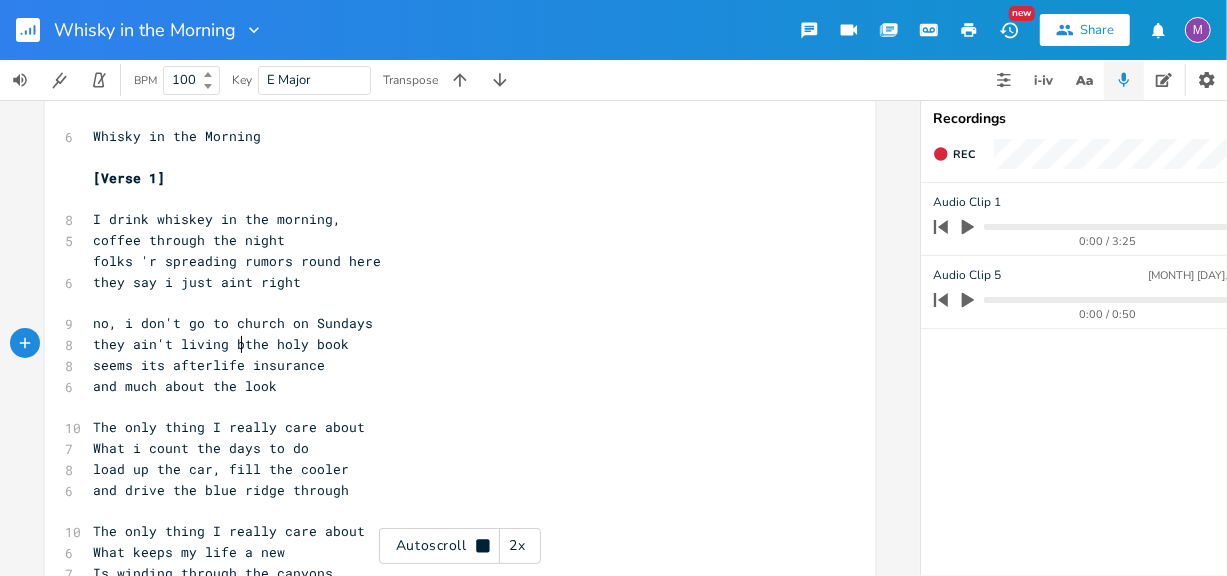 scroll, scrollTop: 210, scrollLeft: 0, axis: vertical 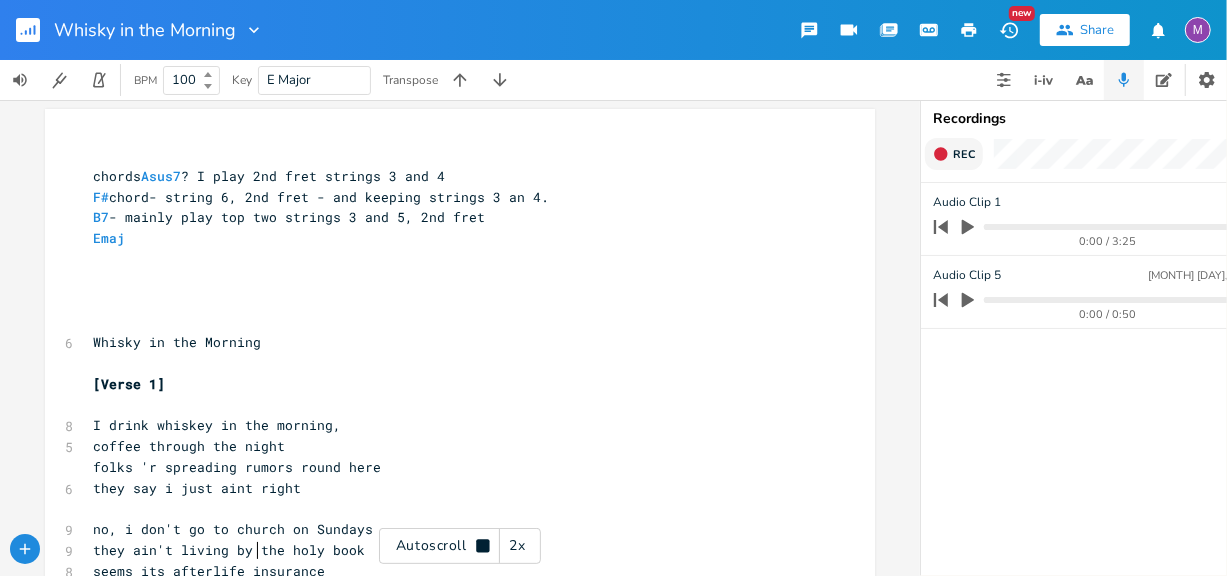 type on "by" 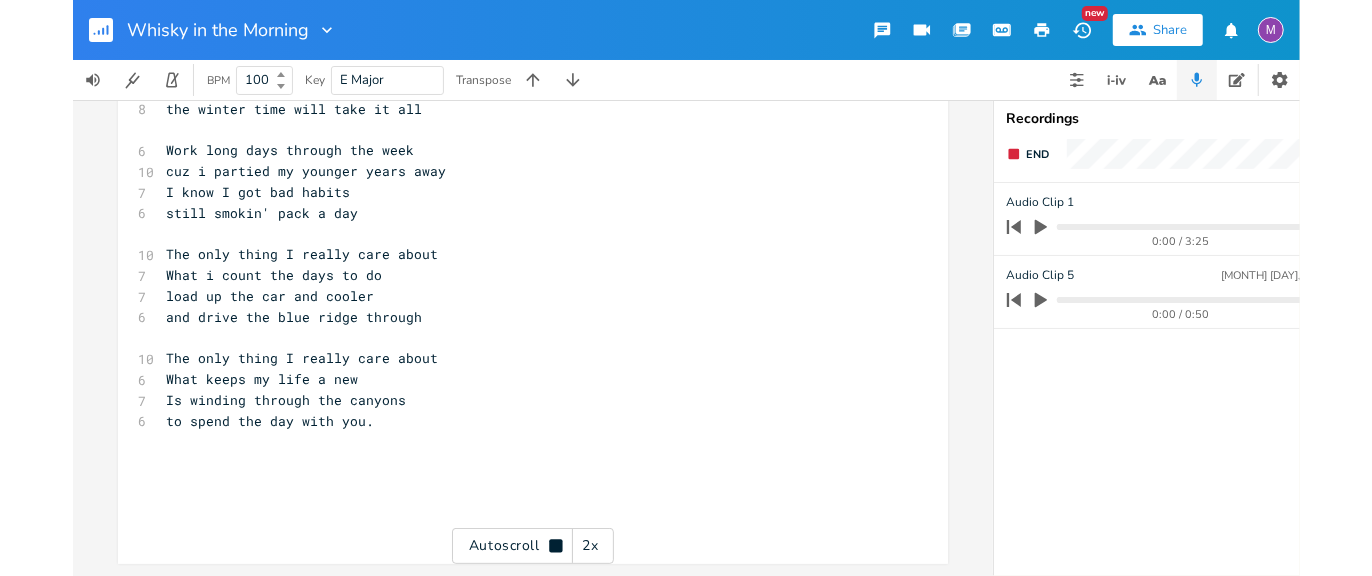 scroll, scrollTop: 810, scrollLeft: 0, axis: vertical 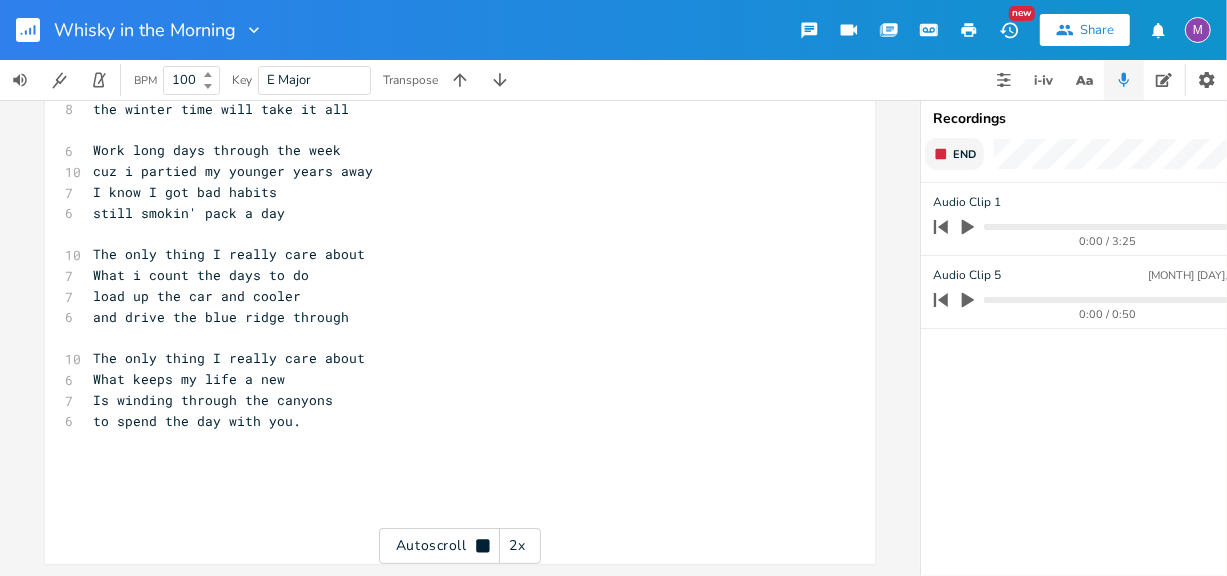 click on "End" at bounding box center [964, 154] 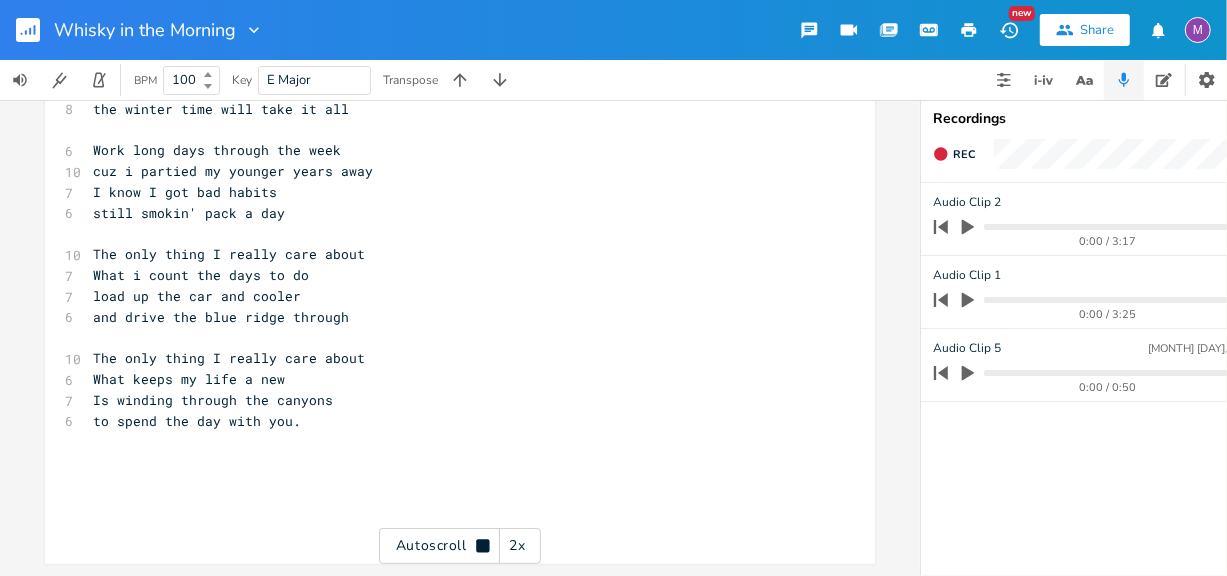click 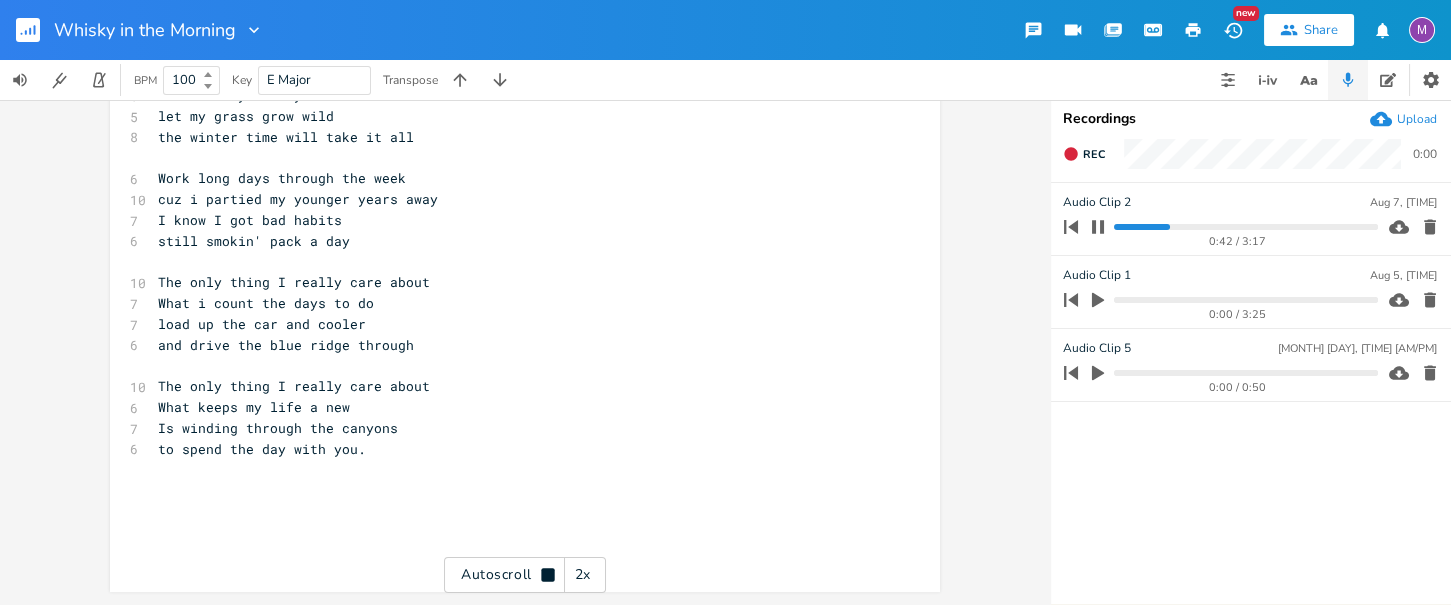 scroll, scrollTop: 769, scrollLeft: 0, axis: vertical 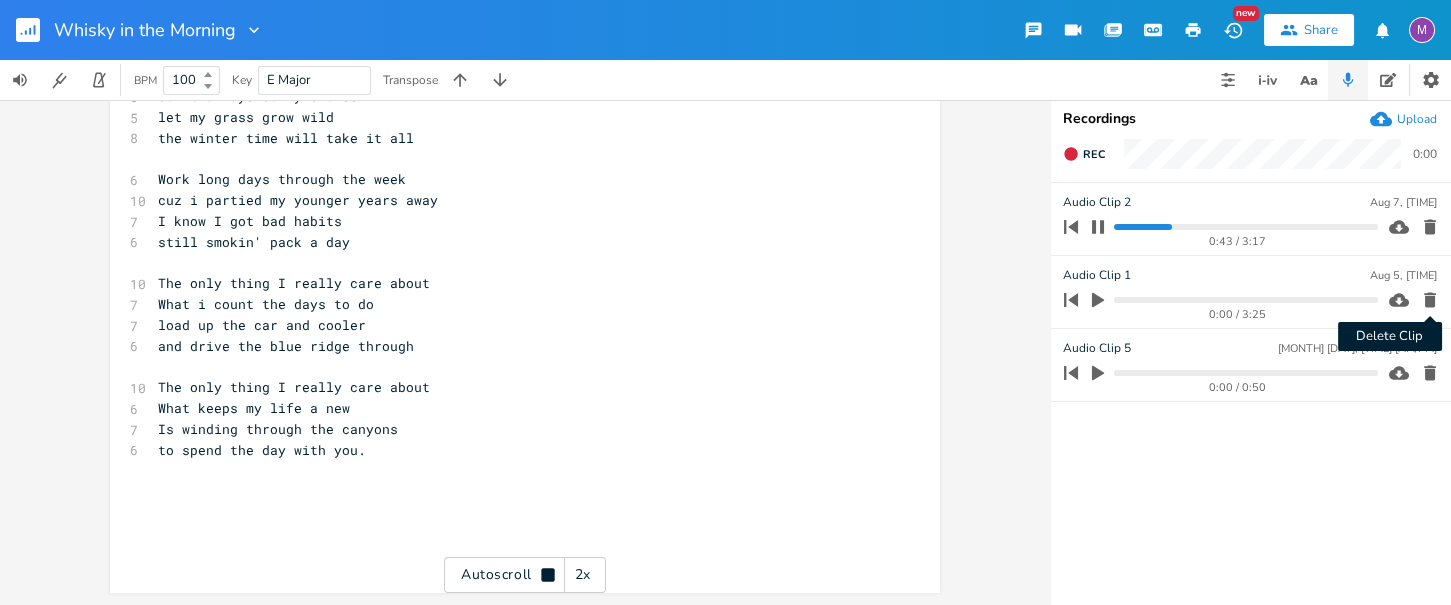 click 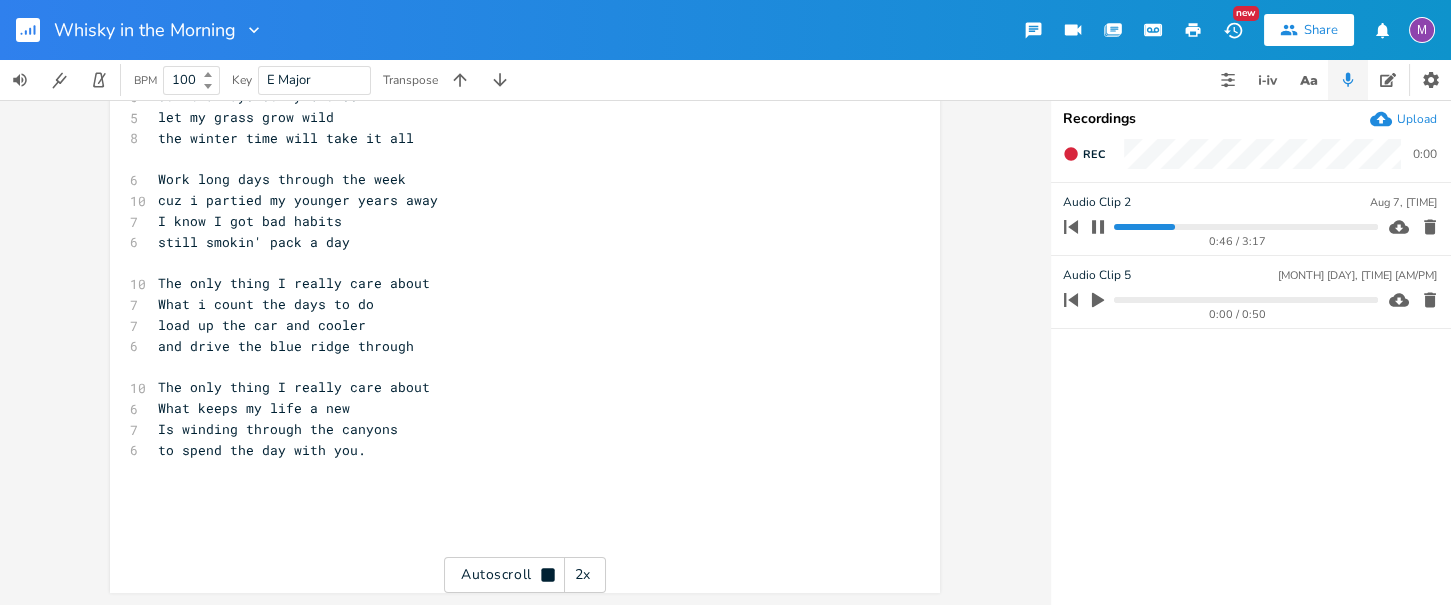 click 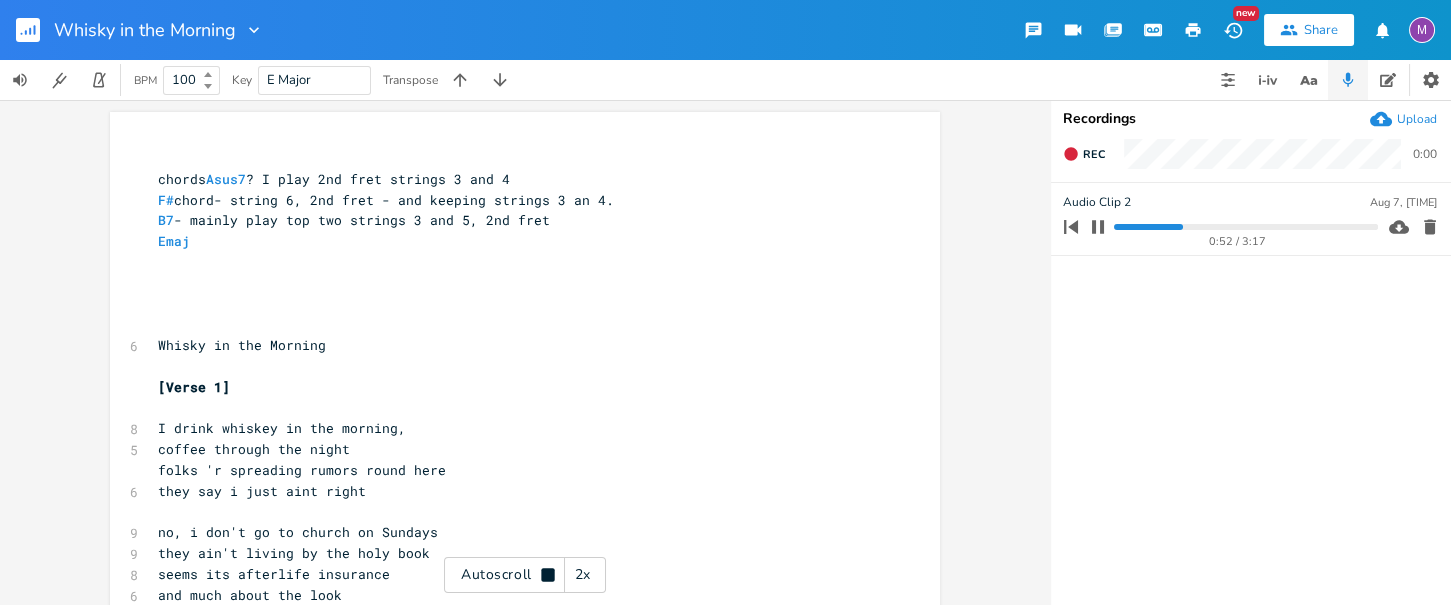 scroll, scrollTop: 0, scrollLeft: 0, axis: both 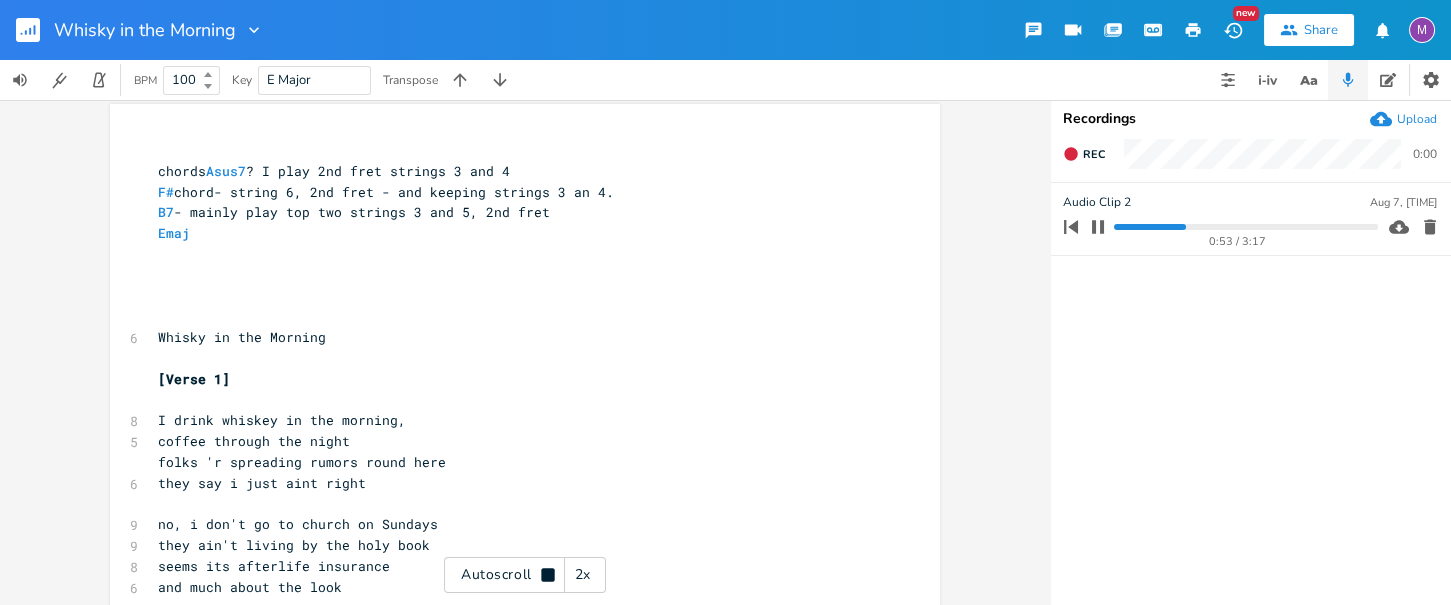 click 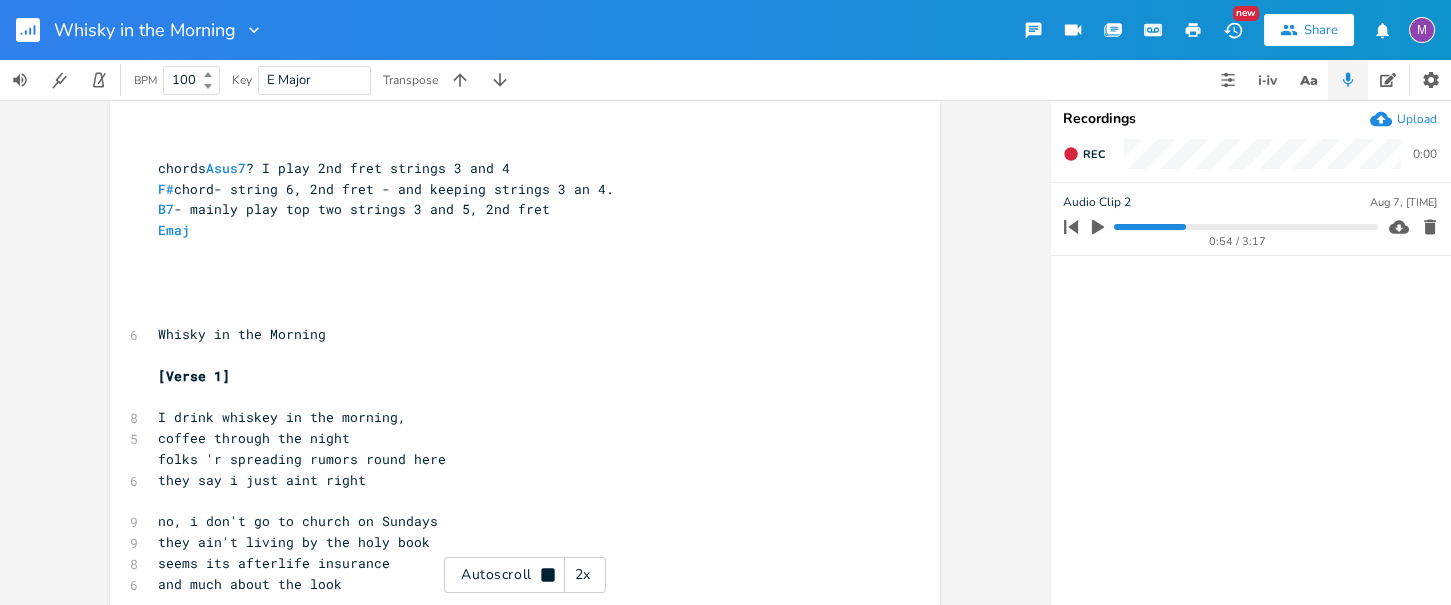 scroll, scrollTop: 12, scrollLeft: 0, axis: vertical 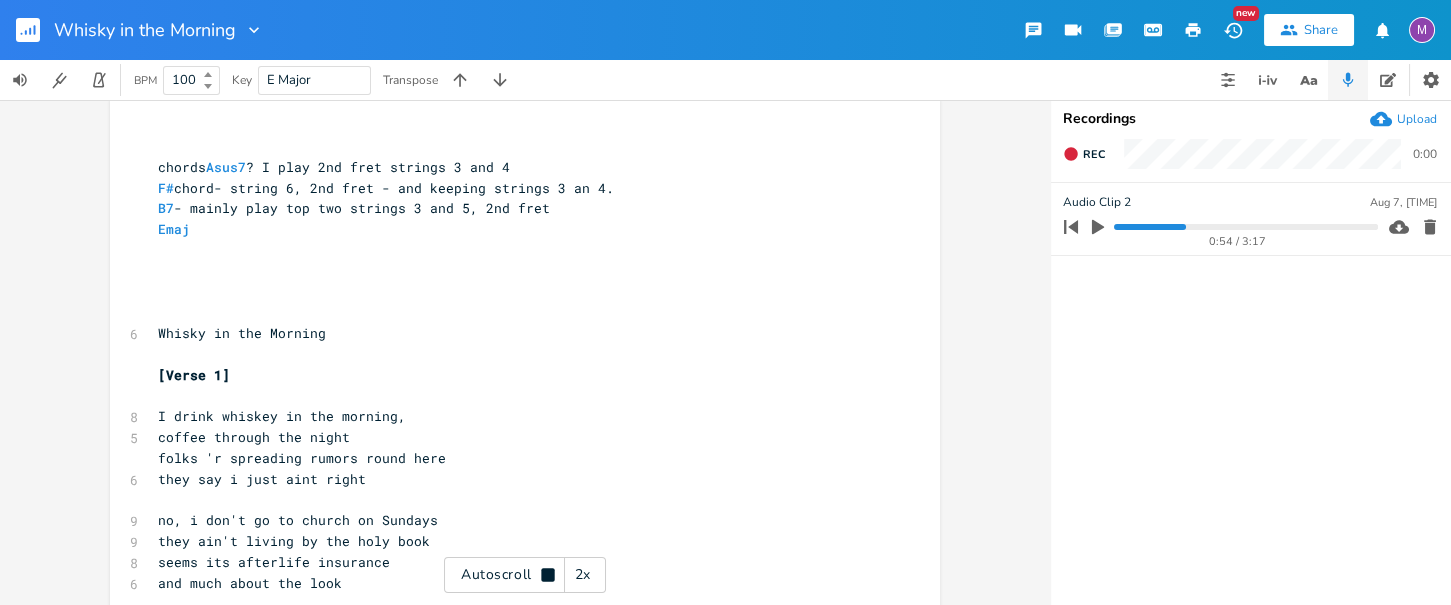 click 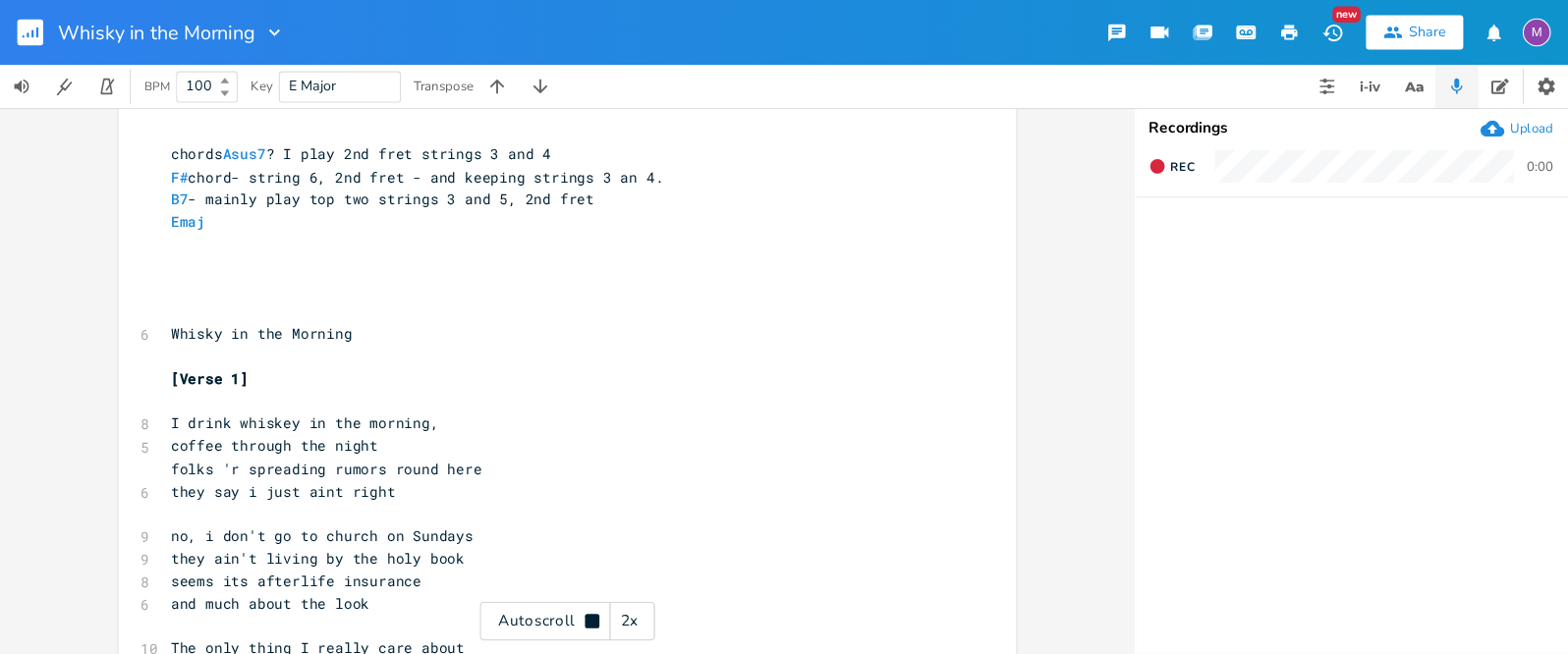 scroll, scrollTop: 36, scrollLeft: 0, axis: vertical 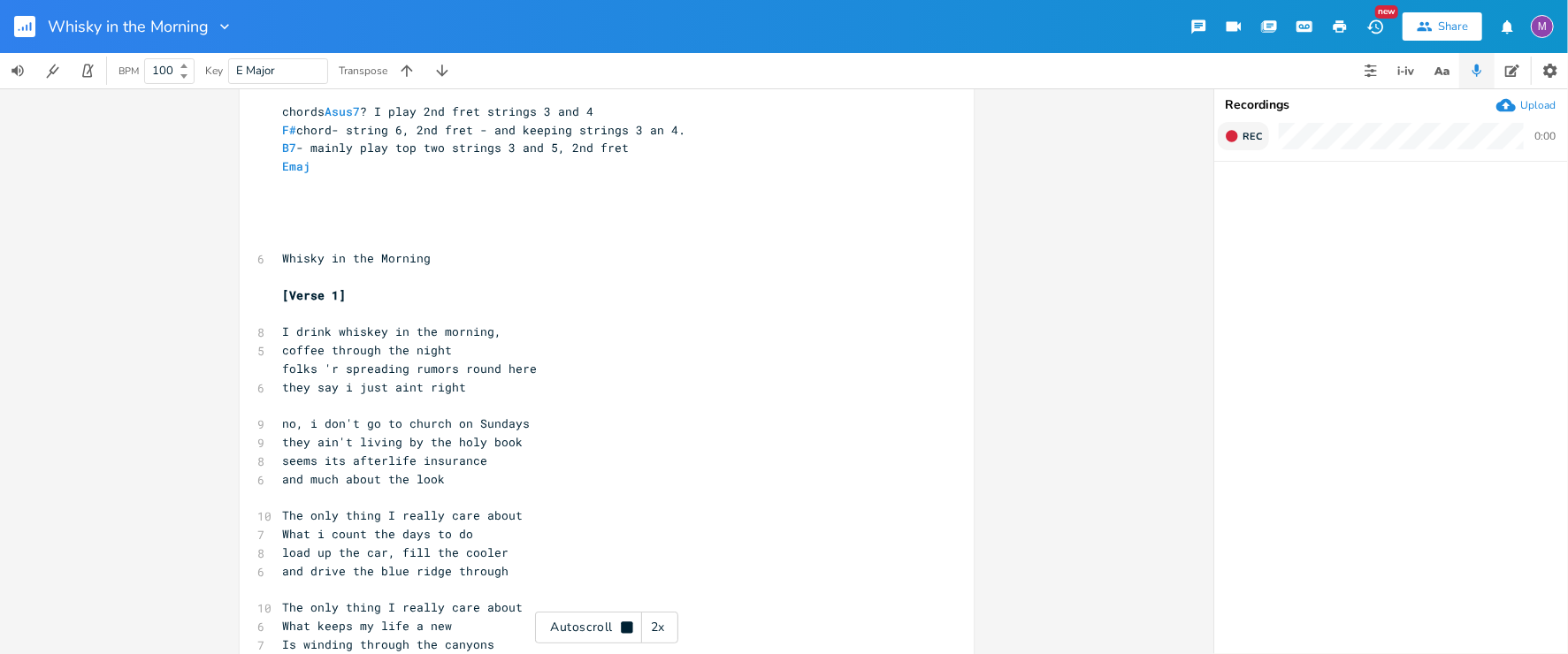 click 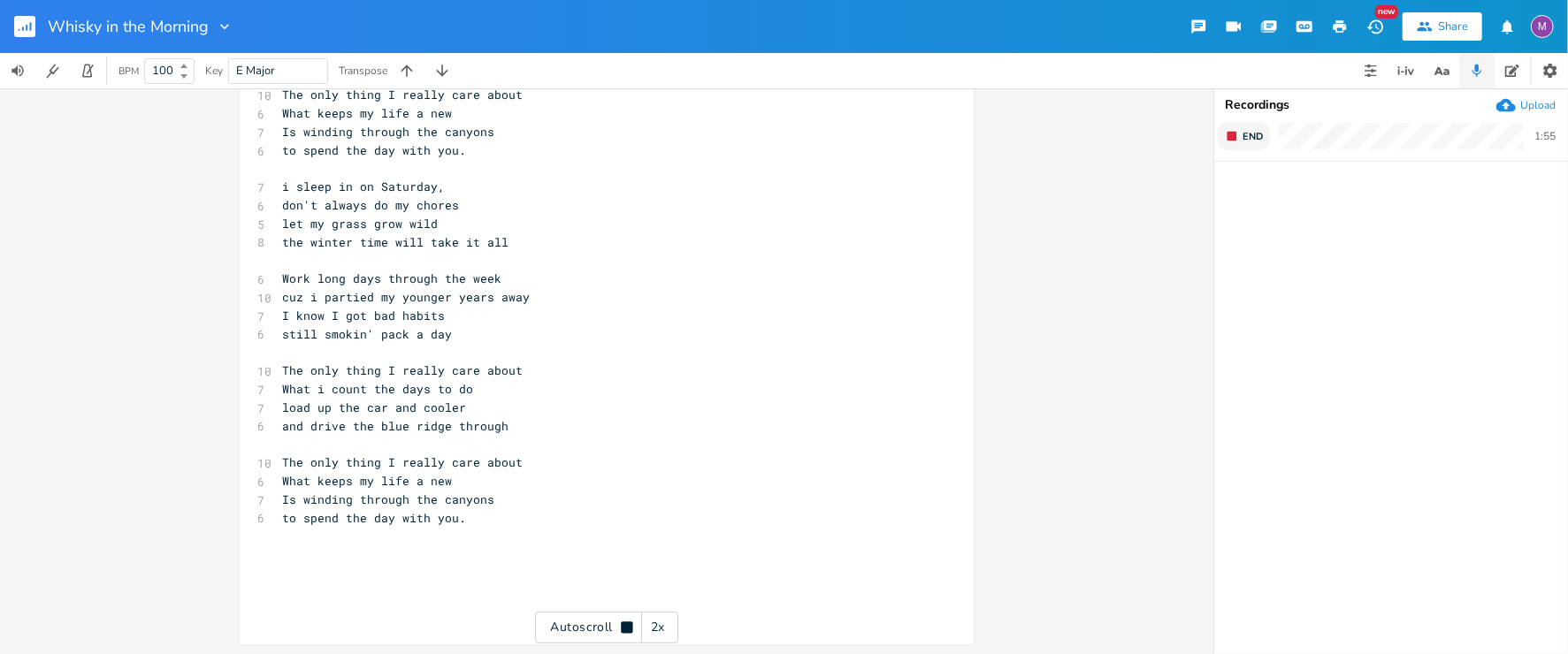 scroll, scrollTop: 559, scrollLeft: 0, axis: vertical 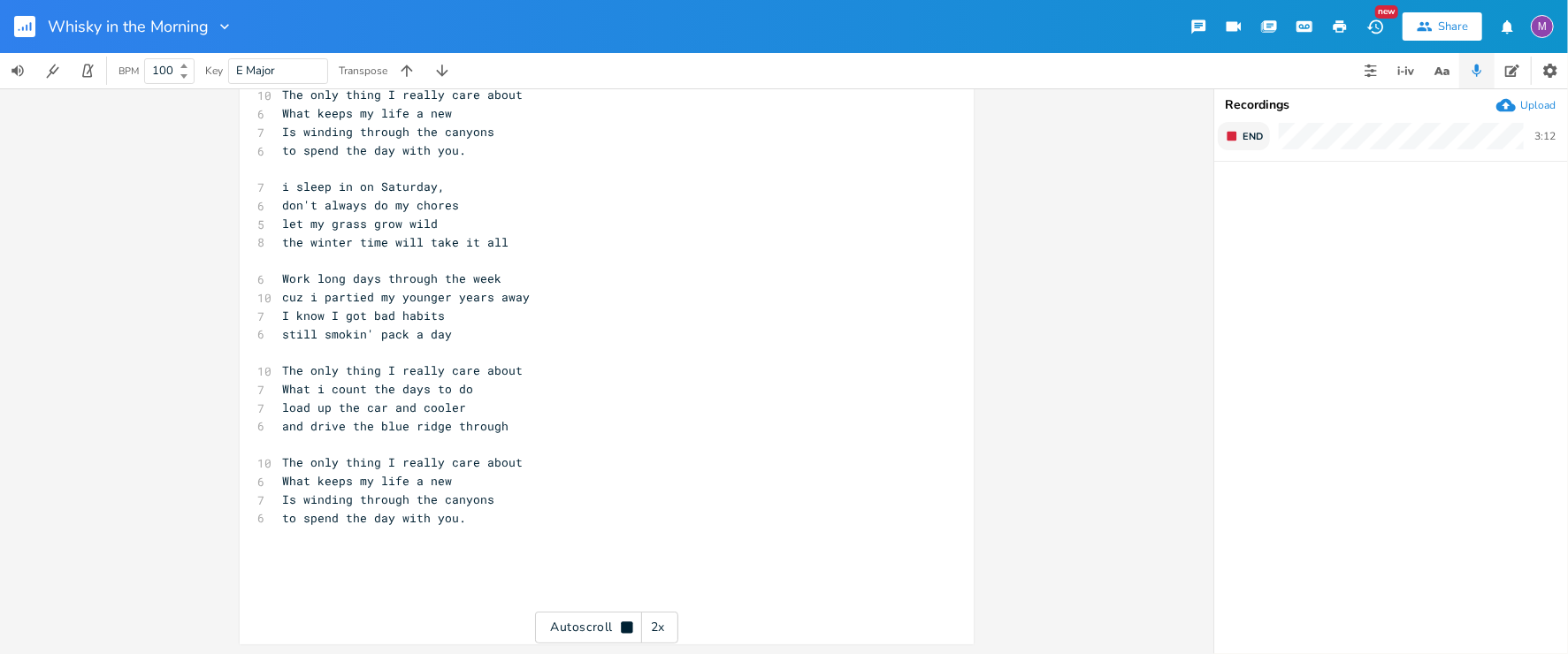 click on "End" at bounding box center (1243, 136) 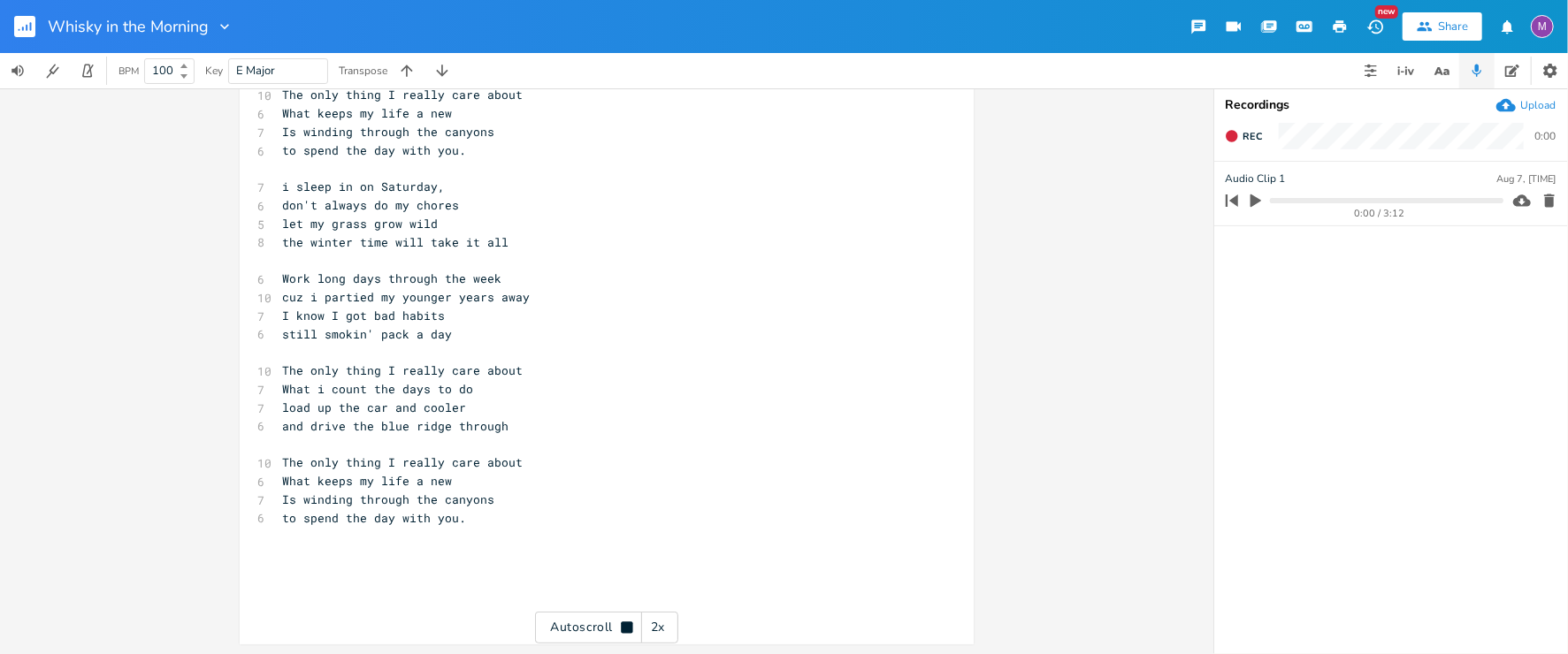 click 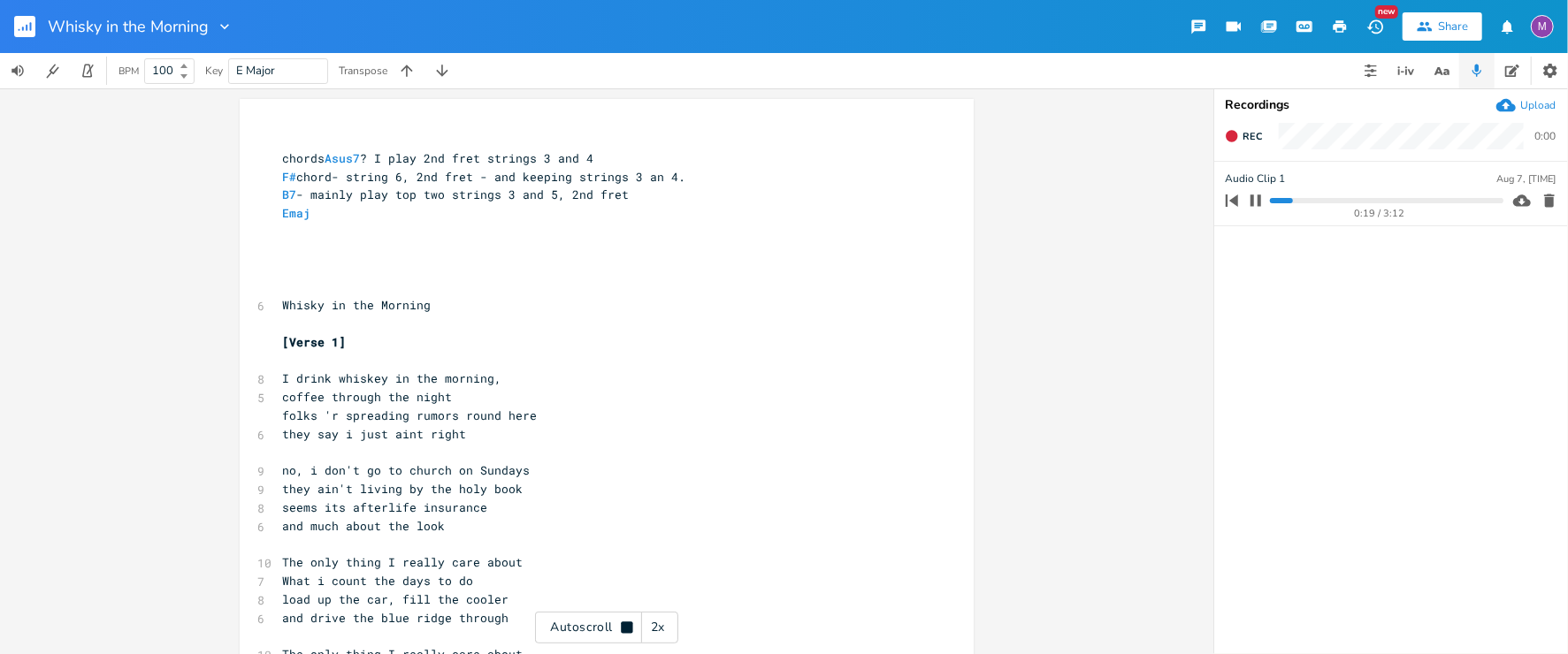 scroll, scrollTop: 0, scrollLeft: 0, axis: both 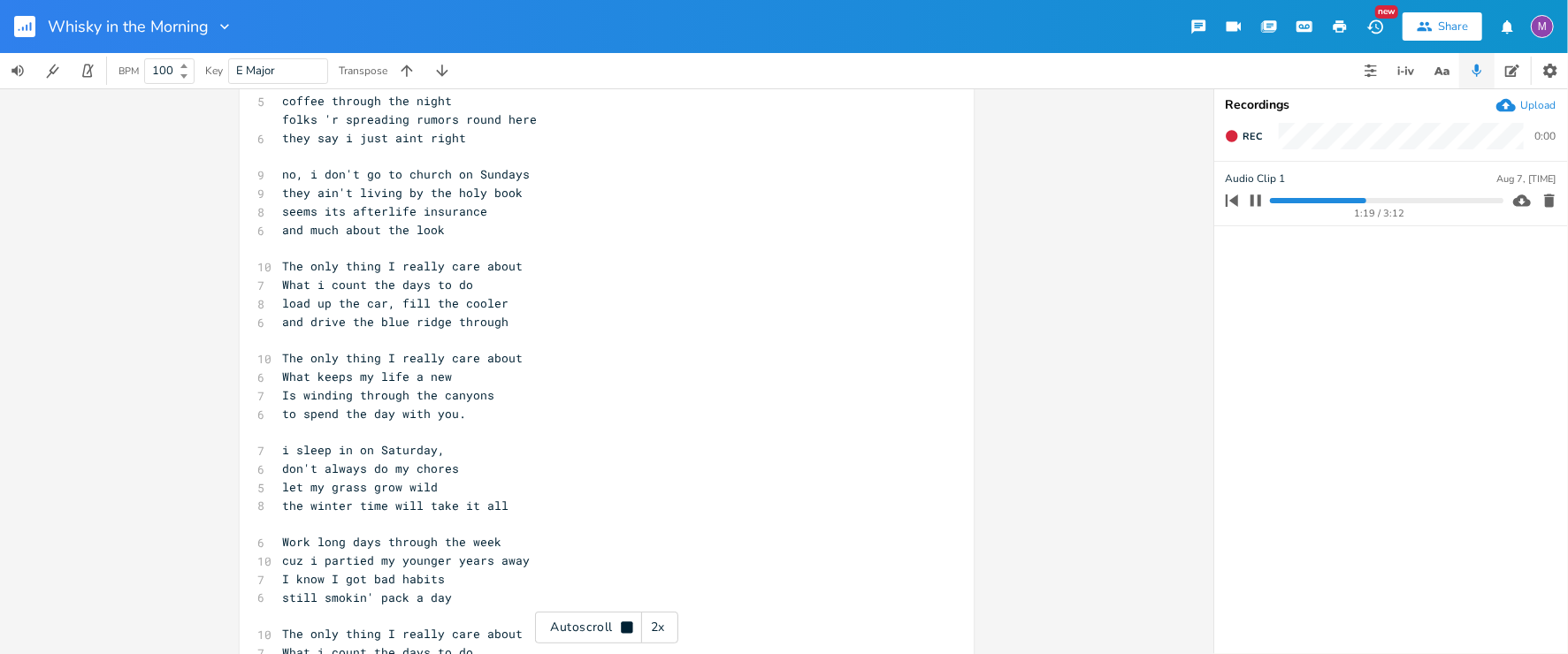 click 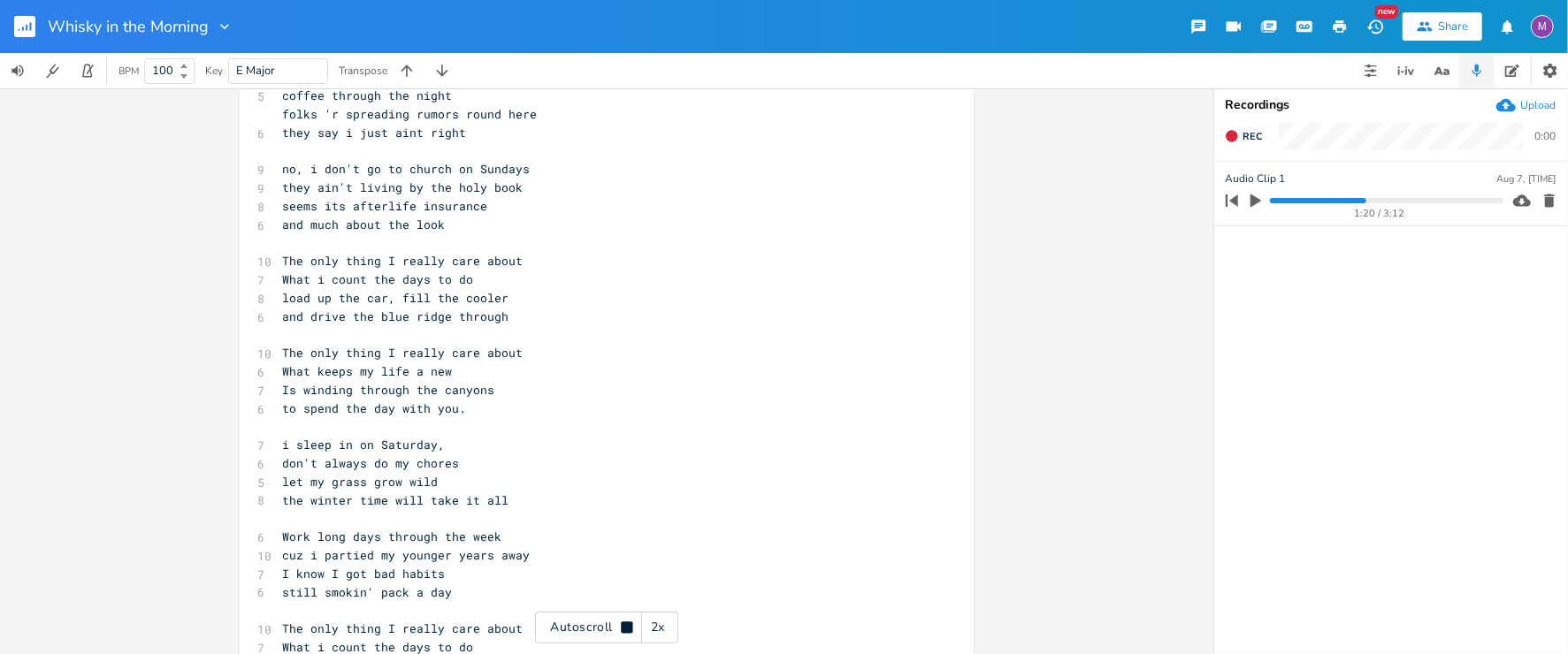 scroll, scrollTop: 302, scrollLeft: 0, axis: vertical 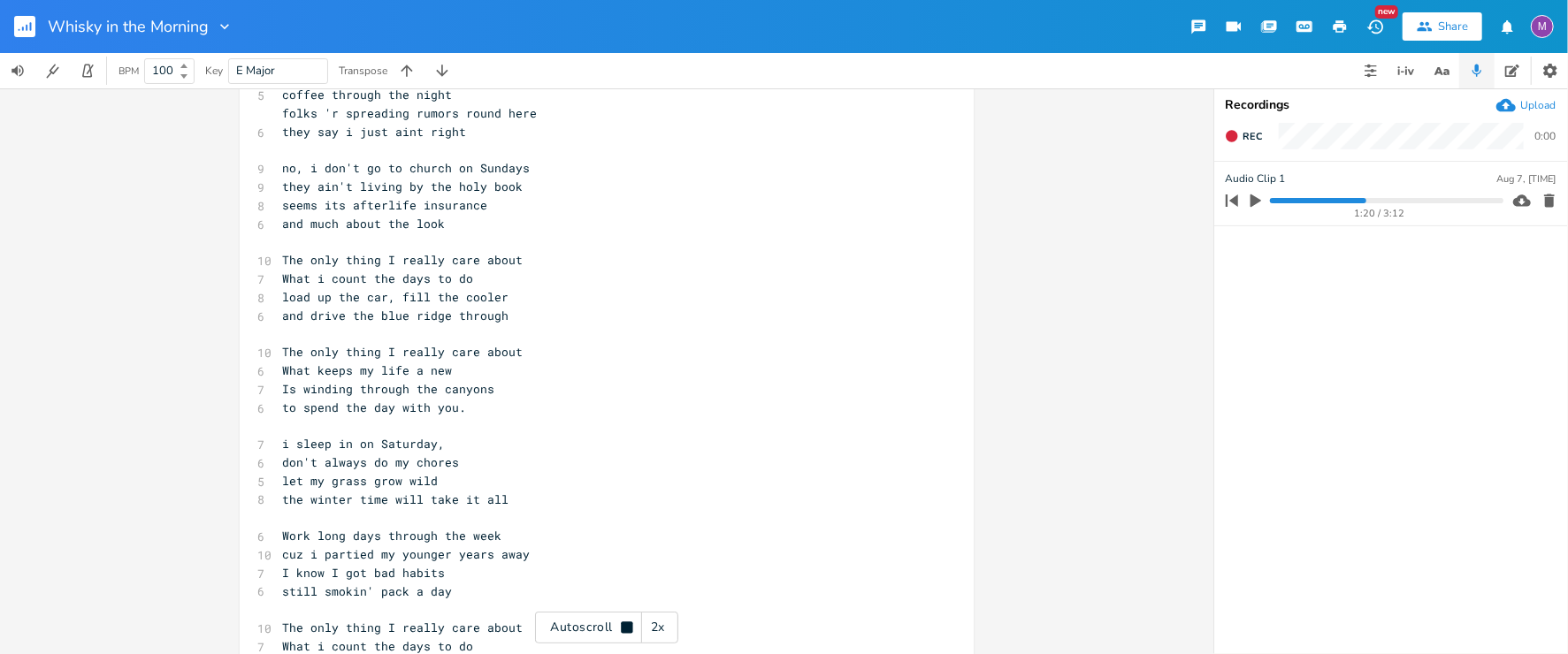 click 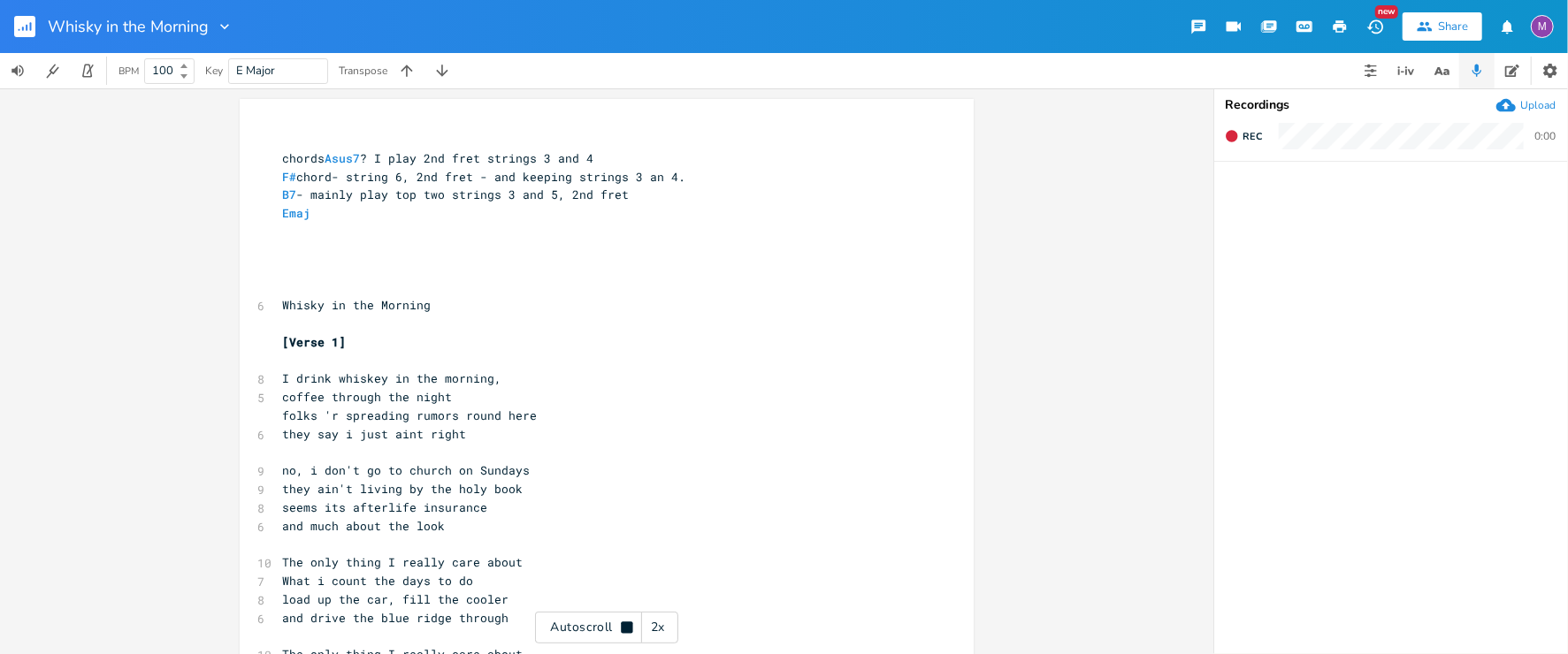 scroll, scrollTop: 0, scrollLeft: 0, axis: both 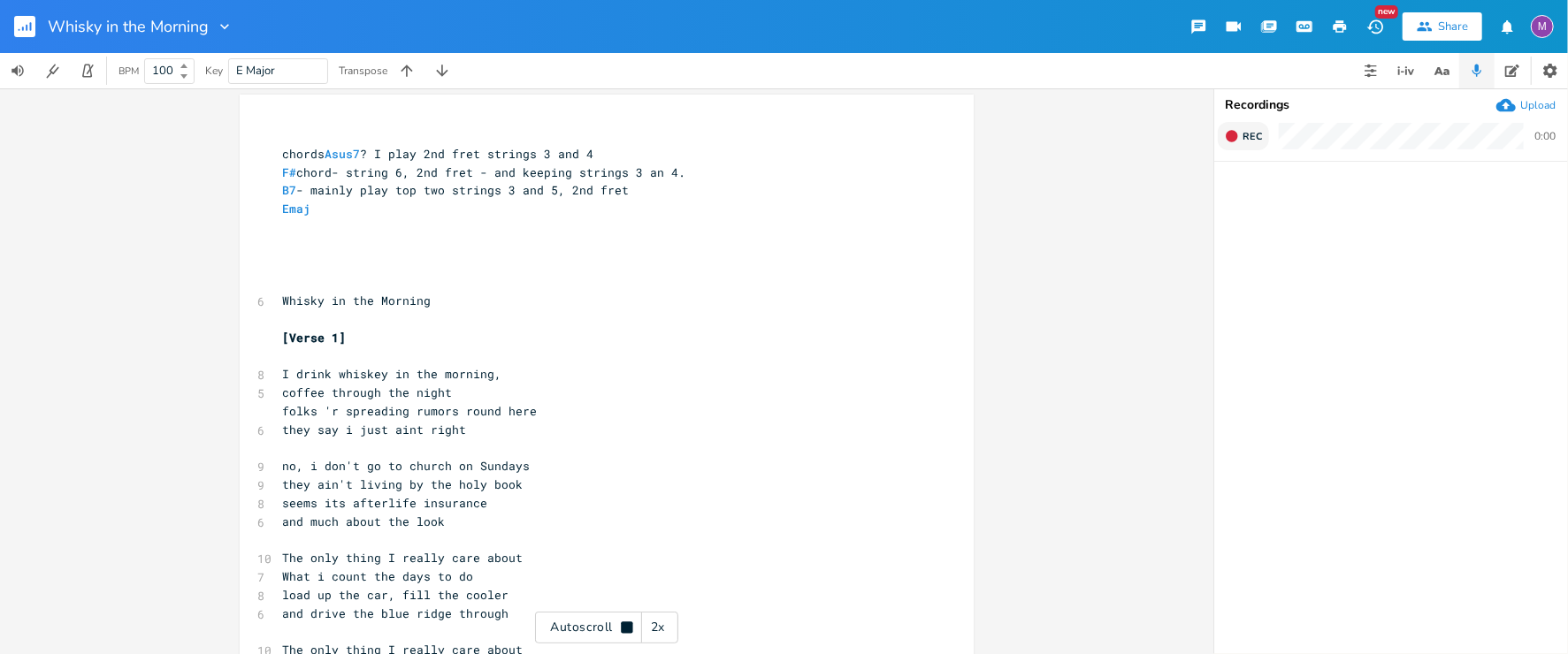 click 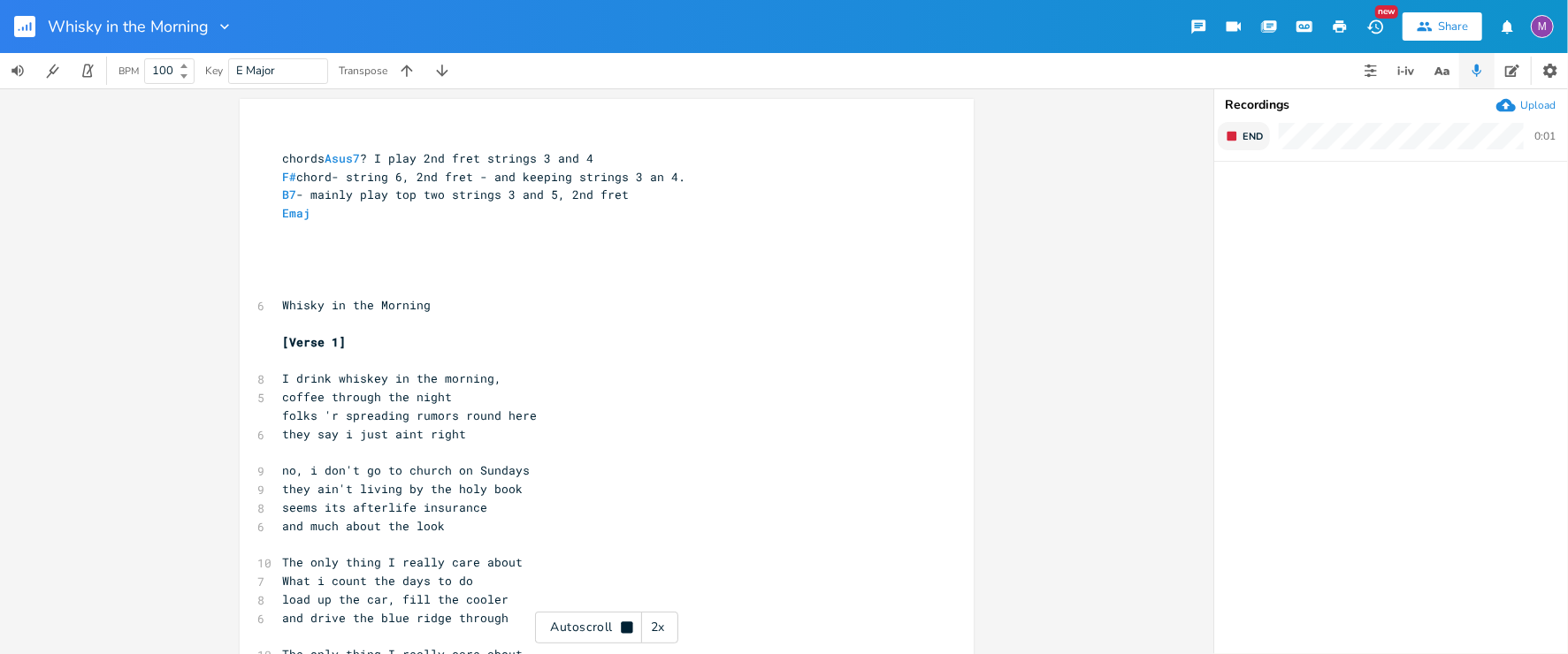 scroll, scrollTop: 0, scrollLeft: 0, axis: both 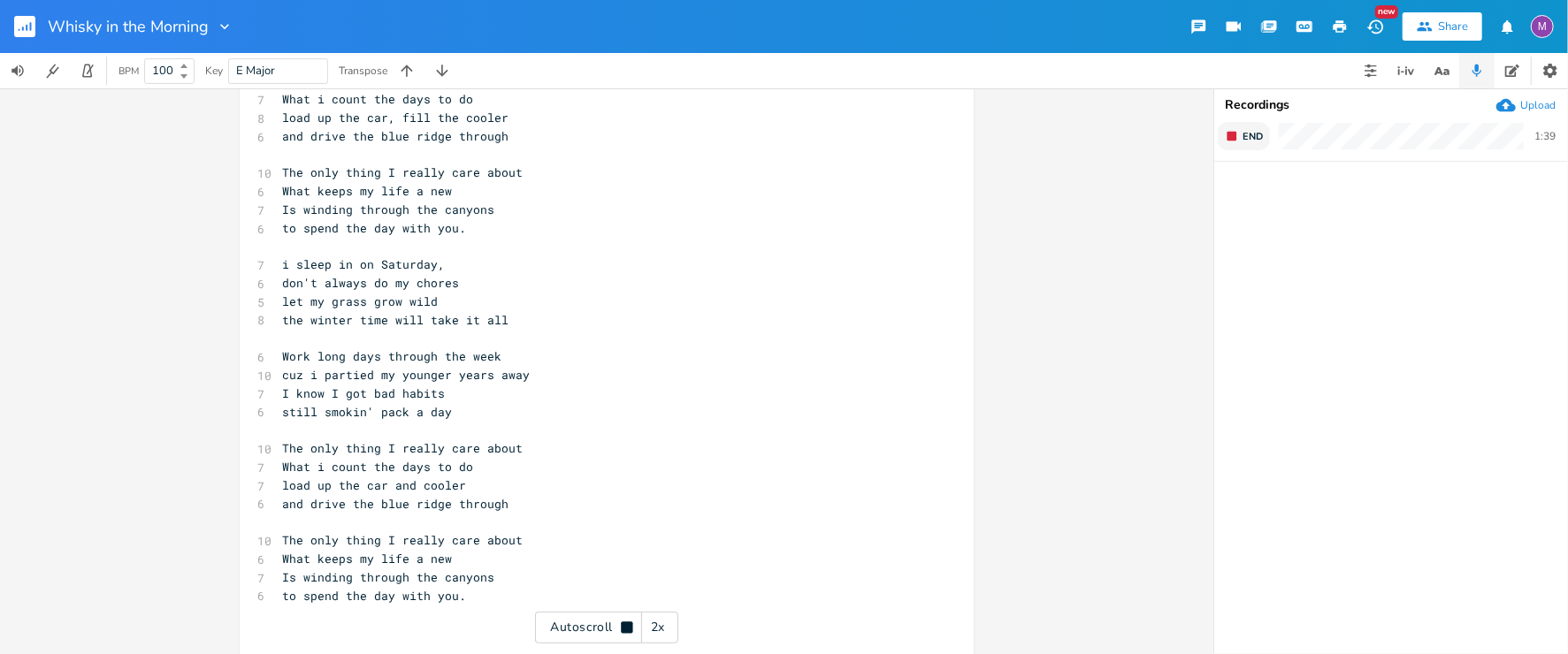 click 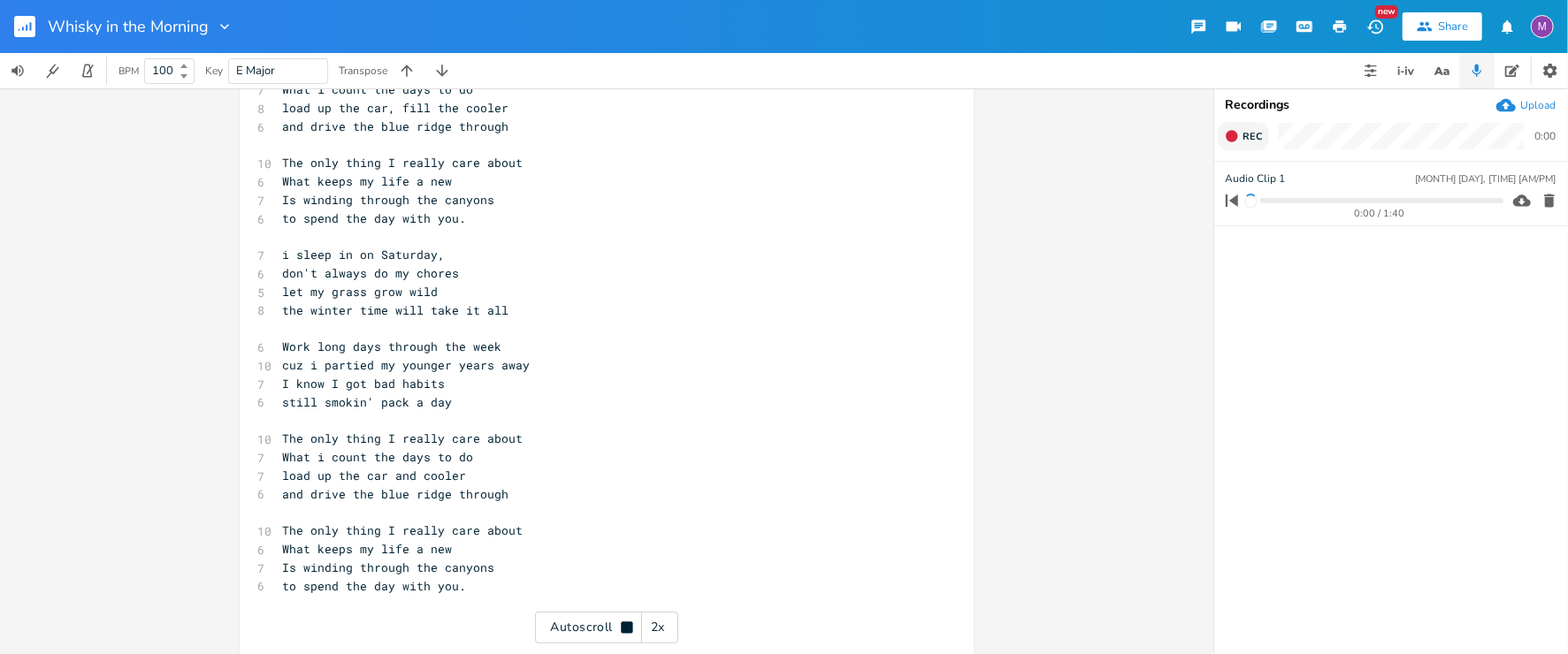 click at bounding box center [1381, 201] 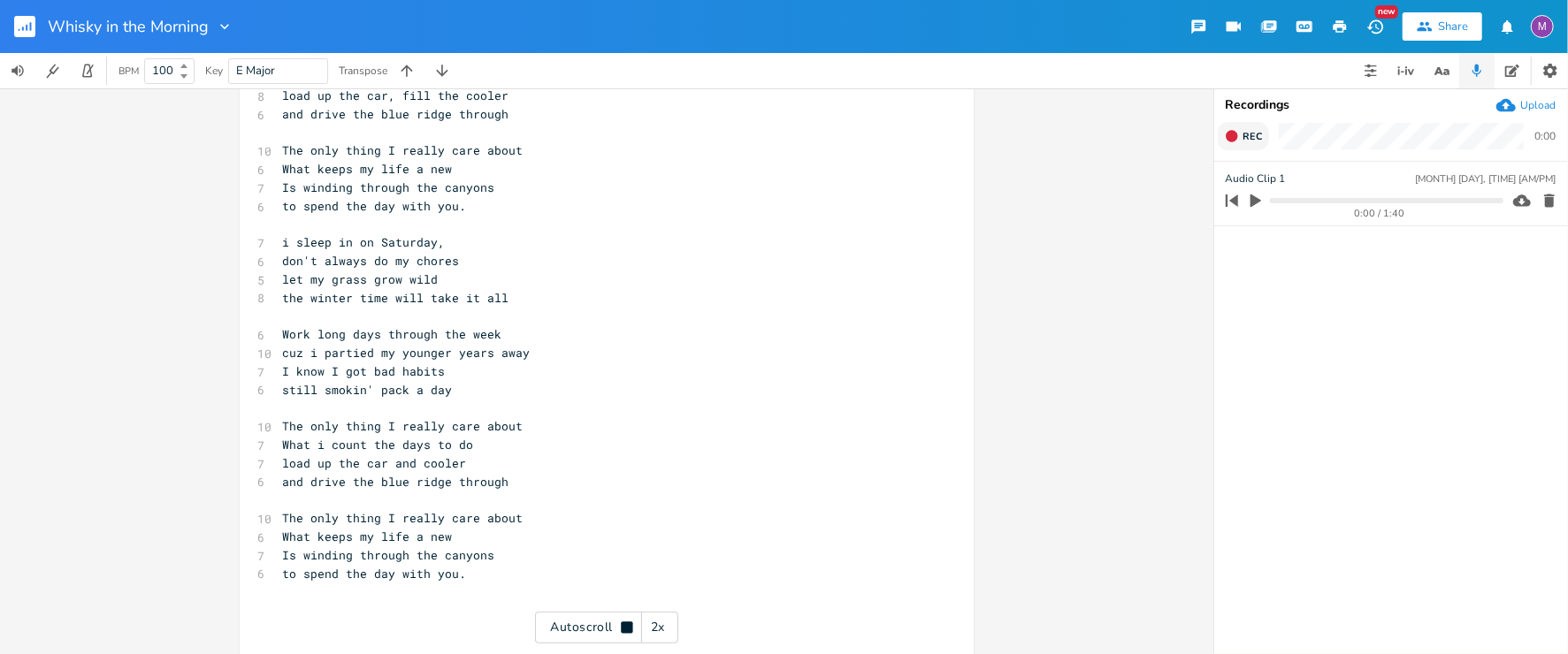 click 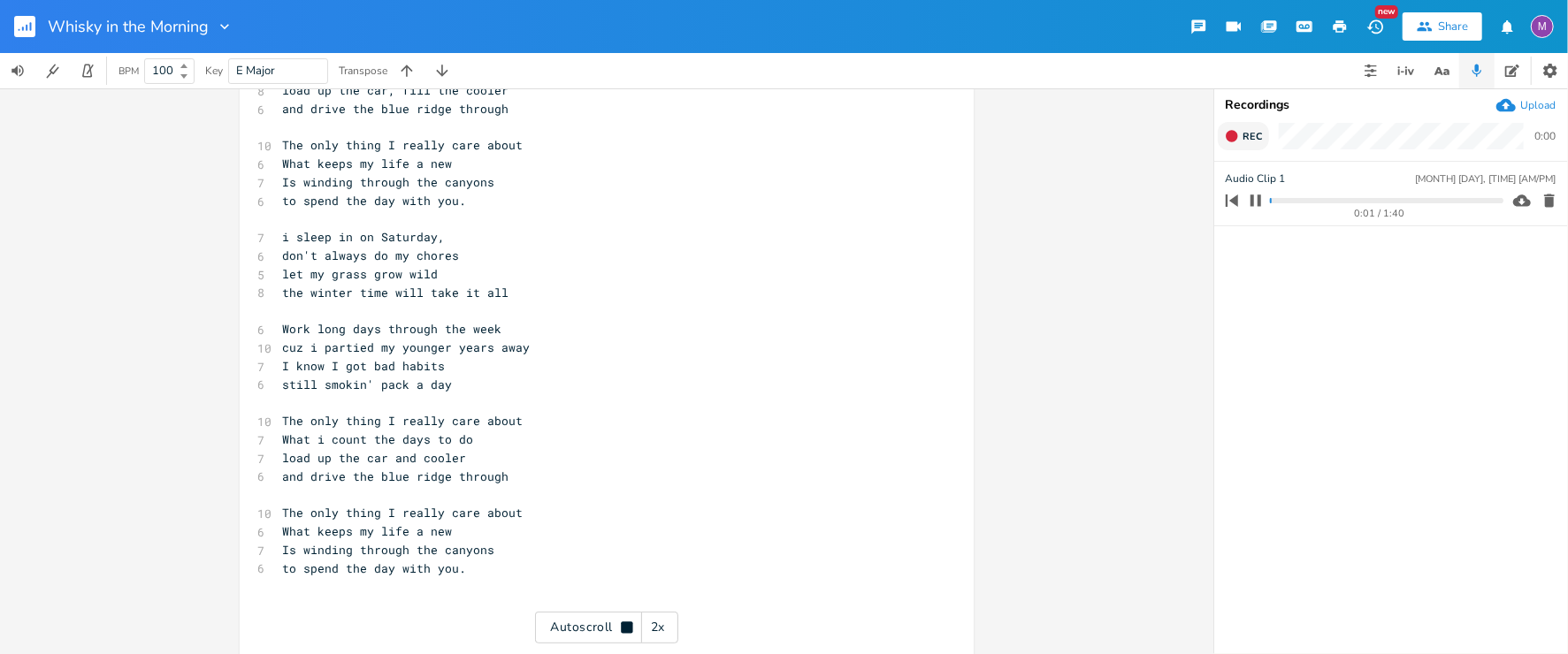 click on "0:01 / 1:40" at bounding box center (1361, 201) 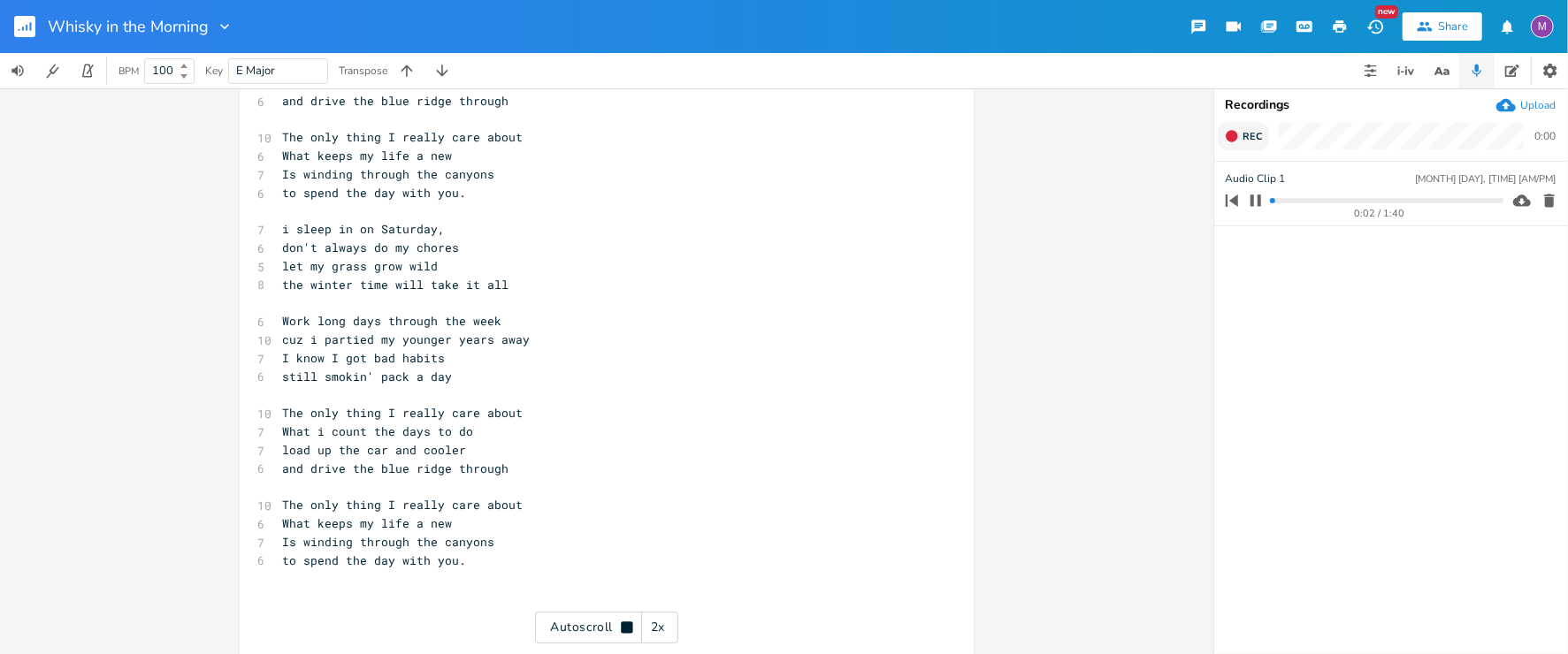 click at bounding box center (1386, 201) 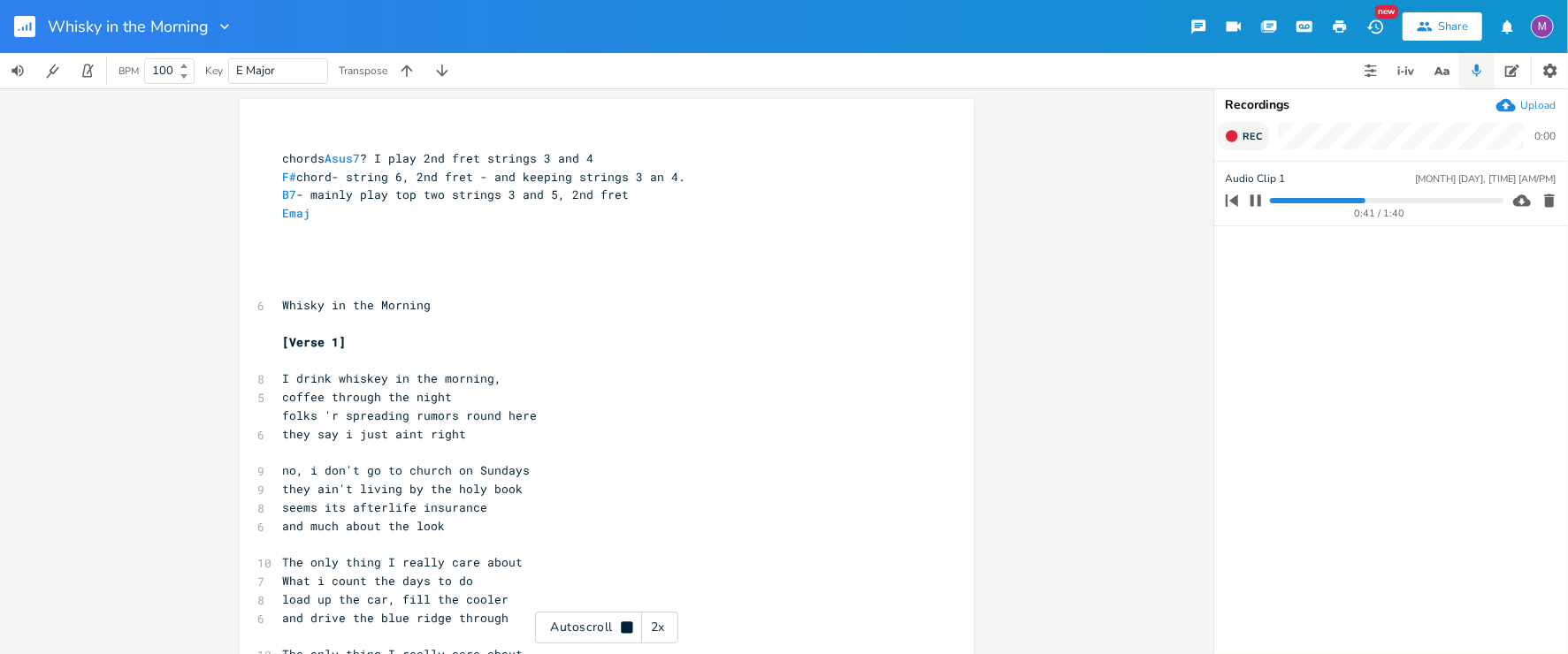 scroll, scrollTop: 0, scrollLeft: 0, axis: both 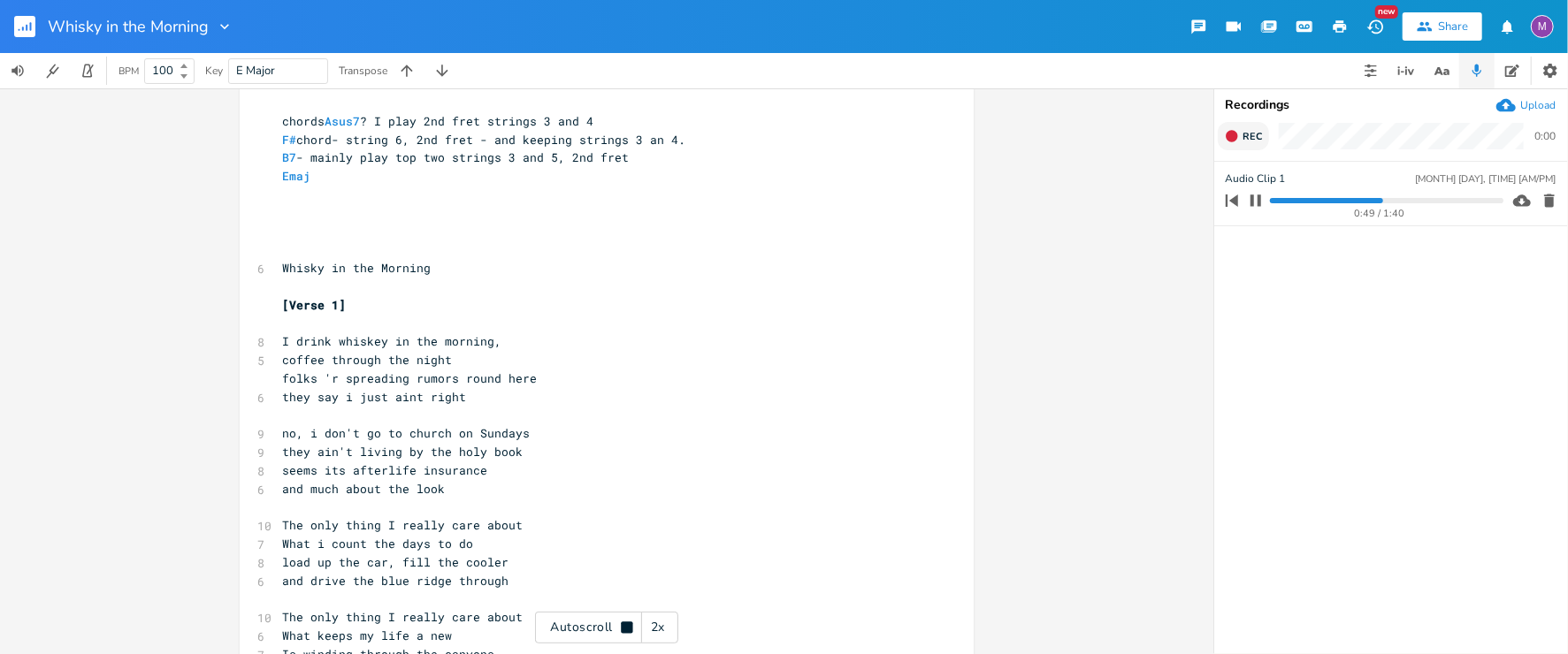 click 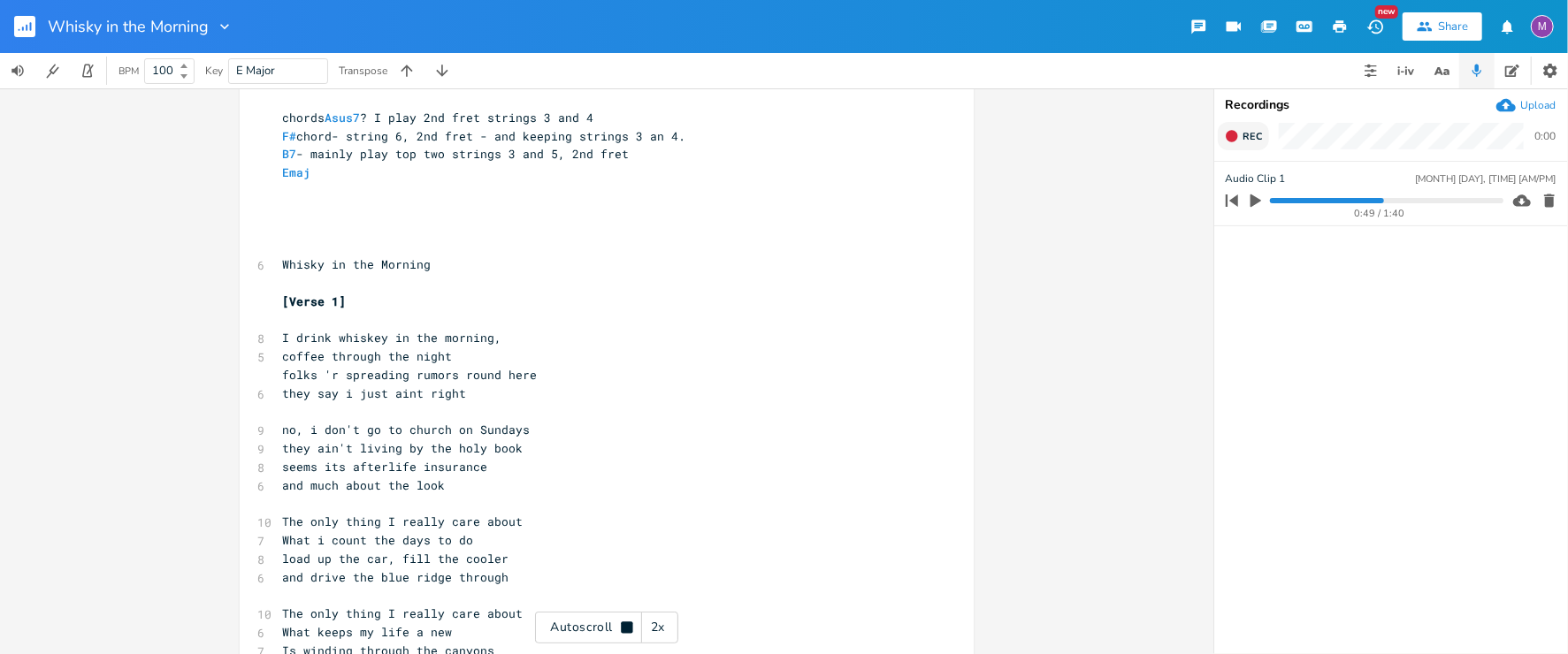 scroll, scrollTop: 42, scrollLeft: 0, axis: vertical 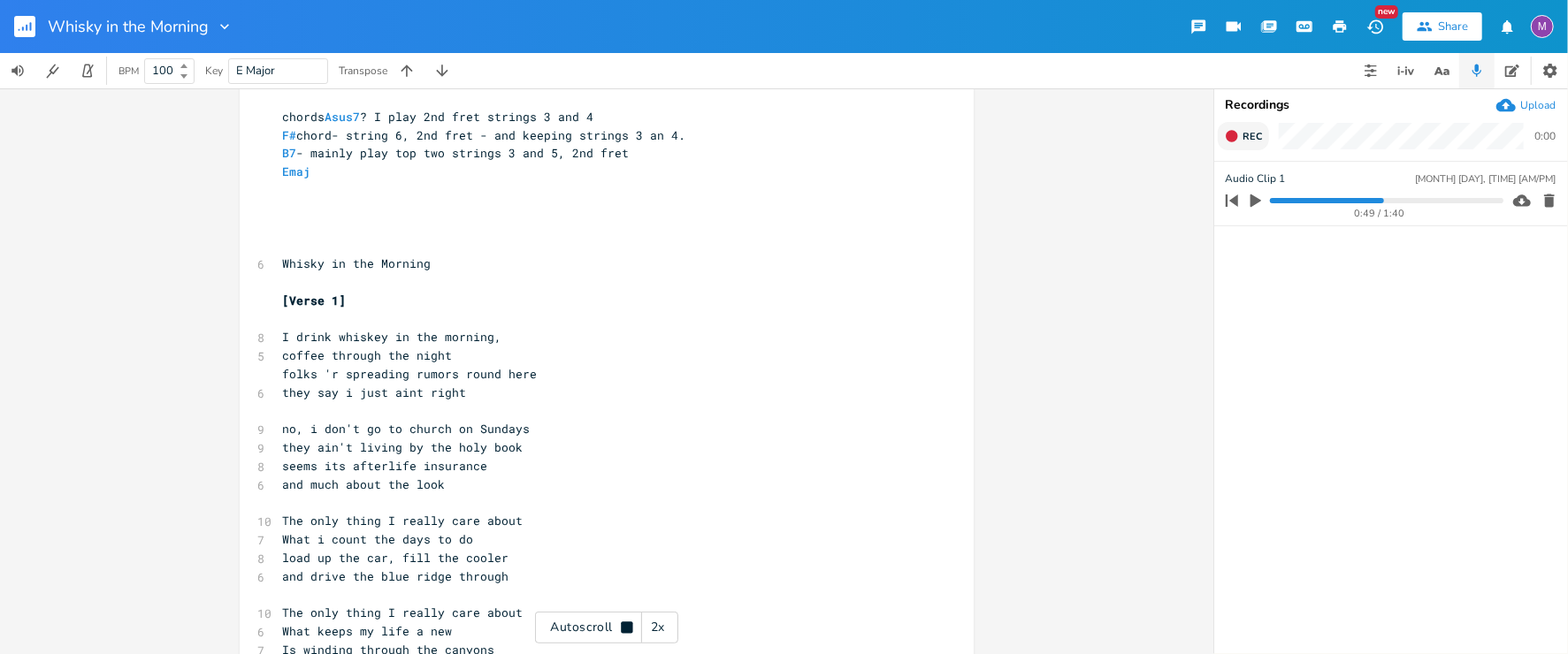 click 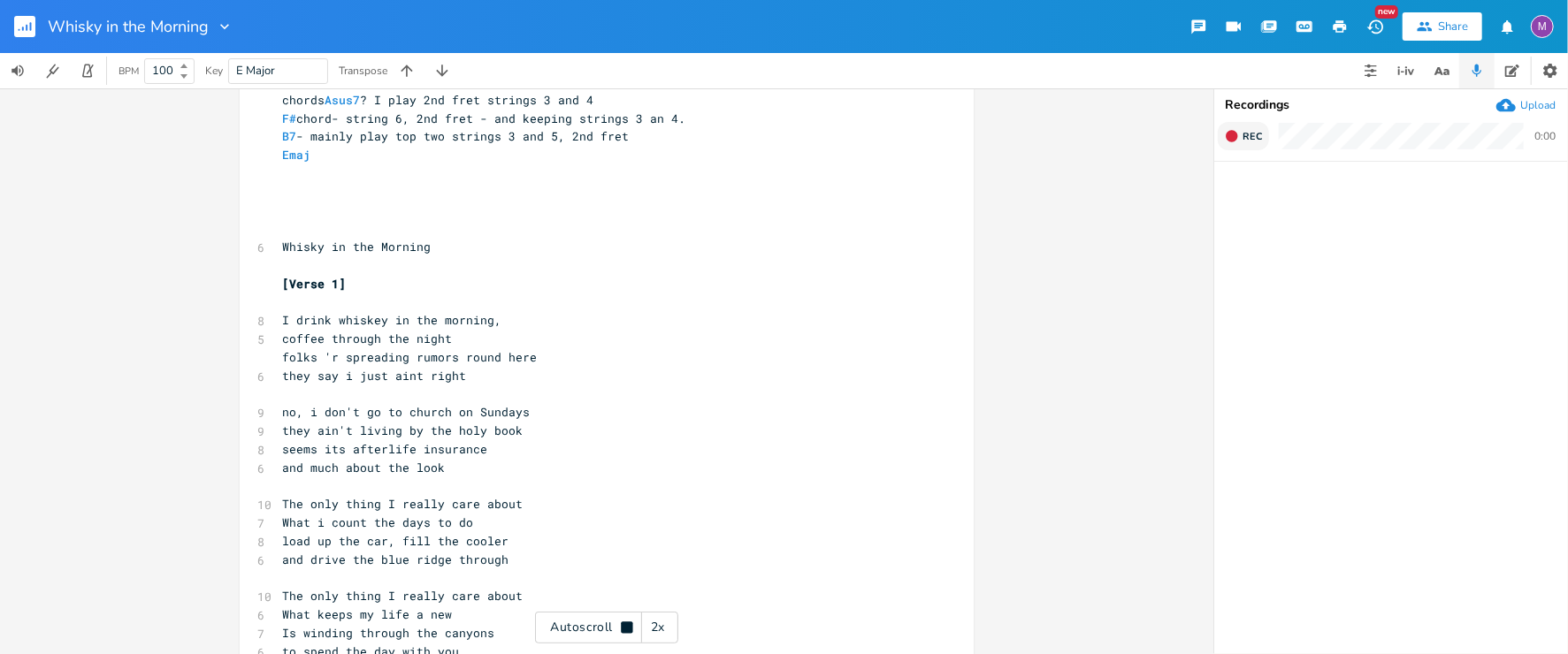 click 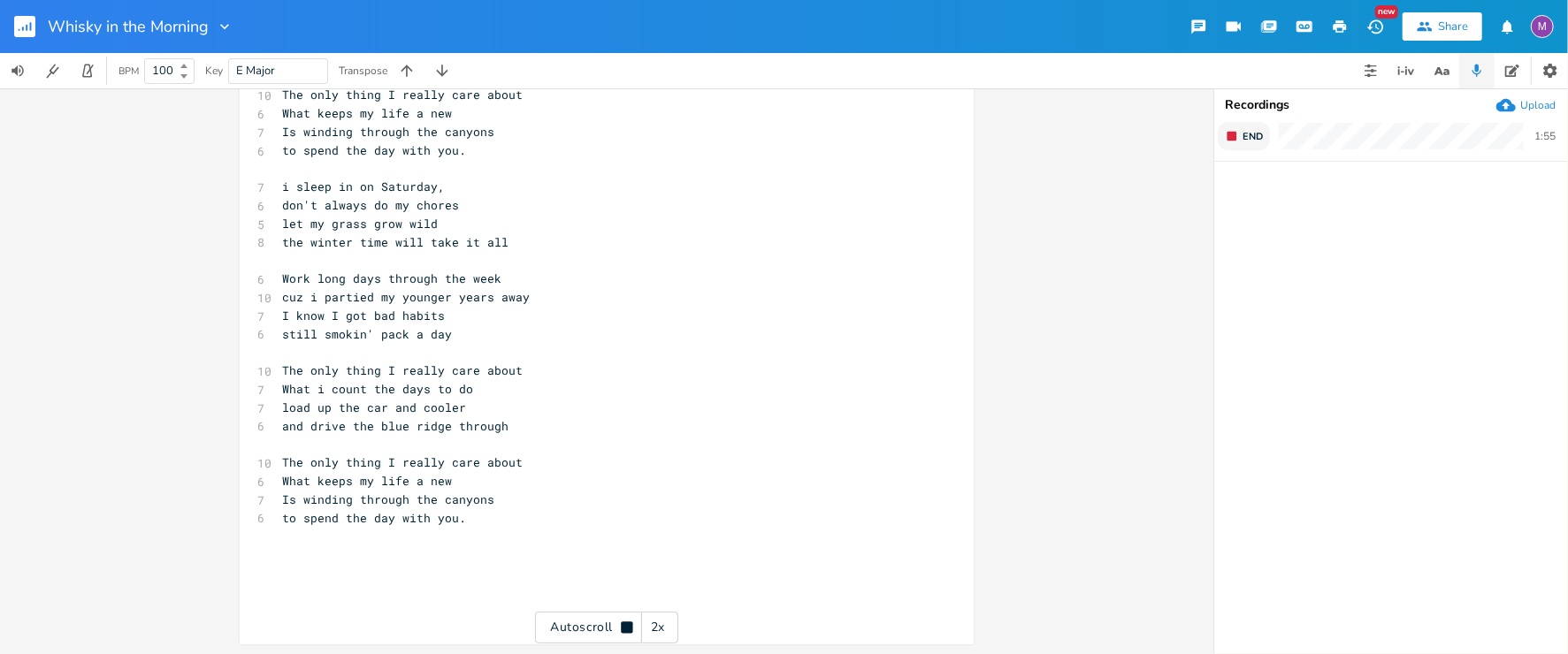 scroll, scrollTop: 559, scrollLeft: 0, axis: vertical 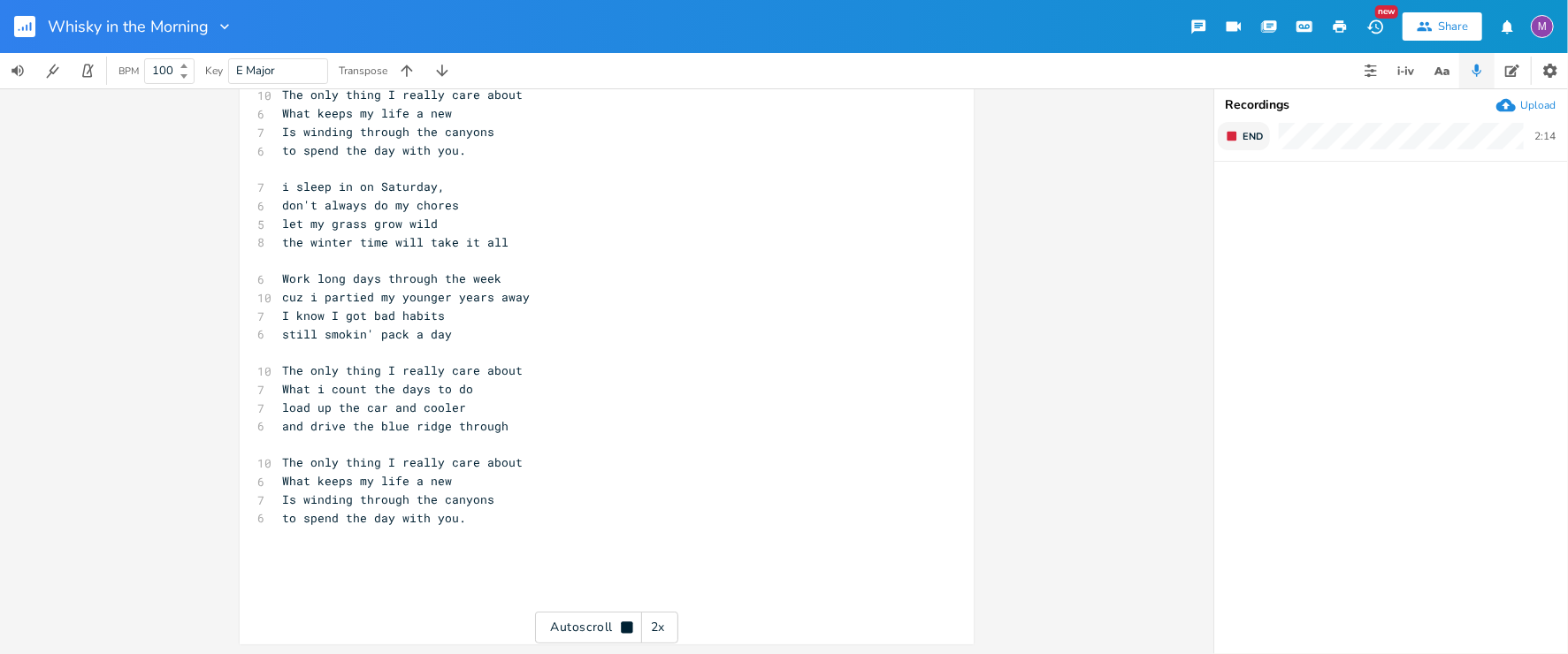 click on "End" at bounding box center (1252, 136) 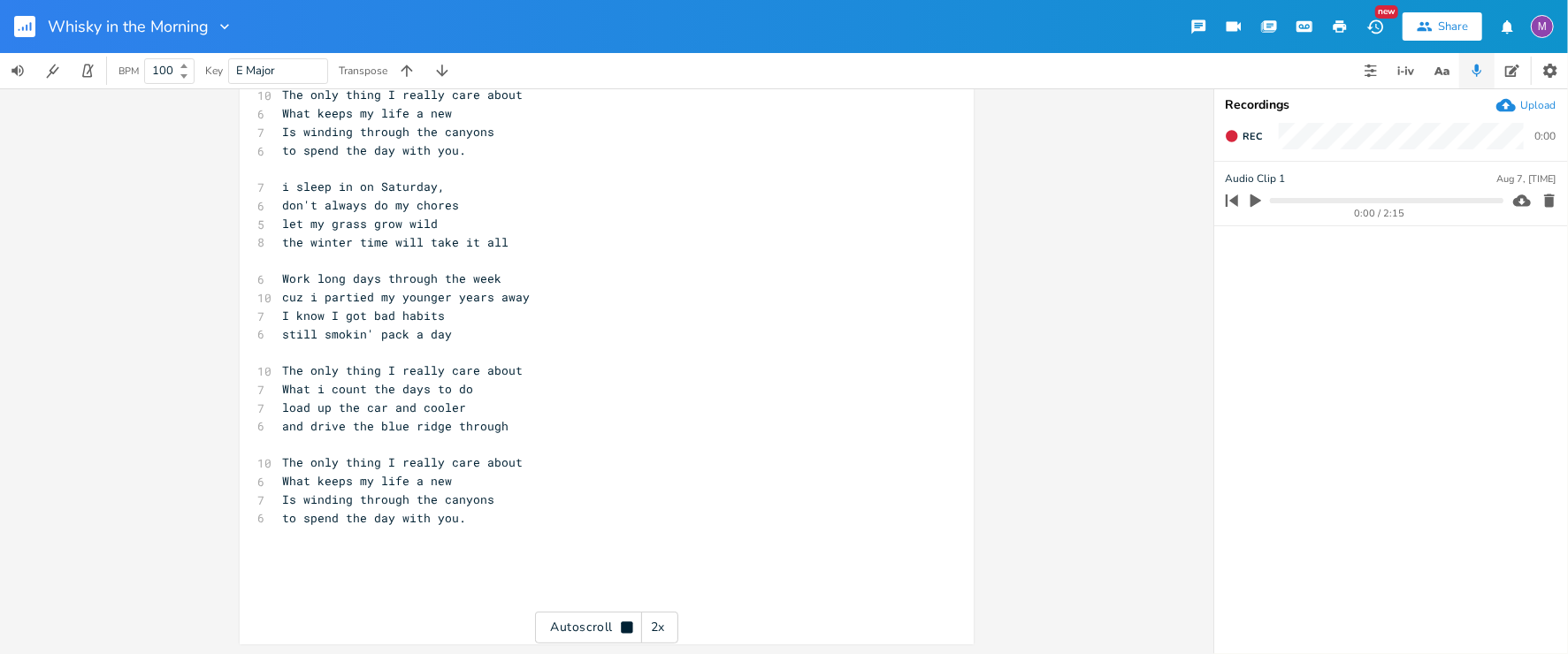 click 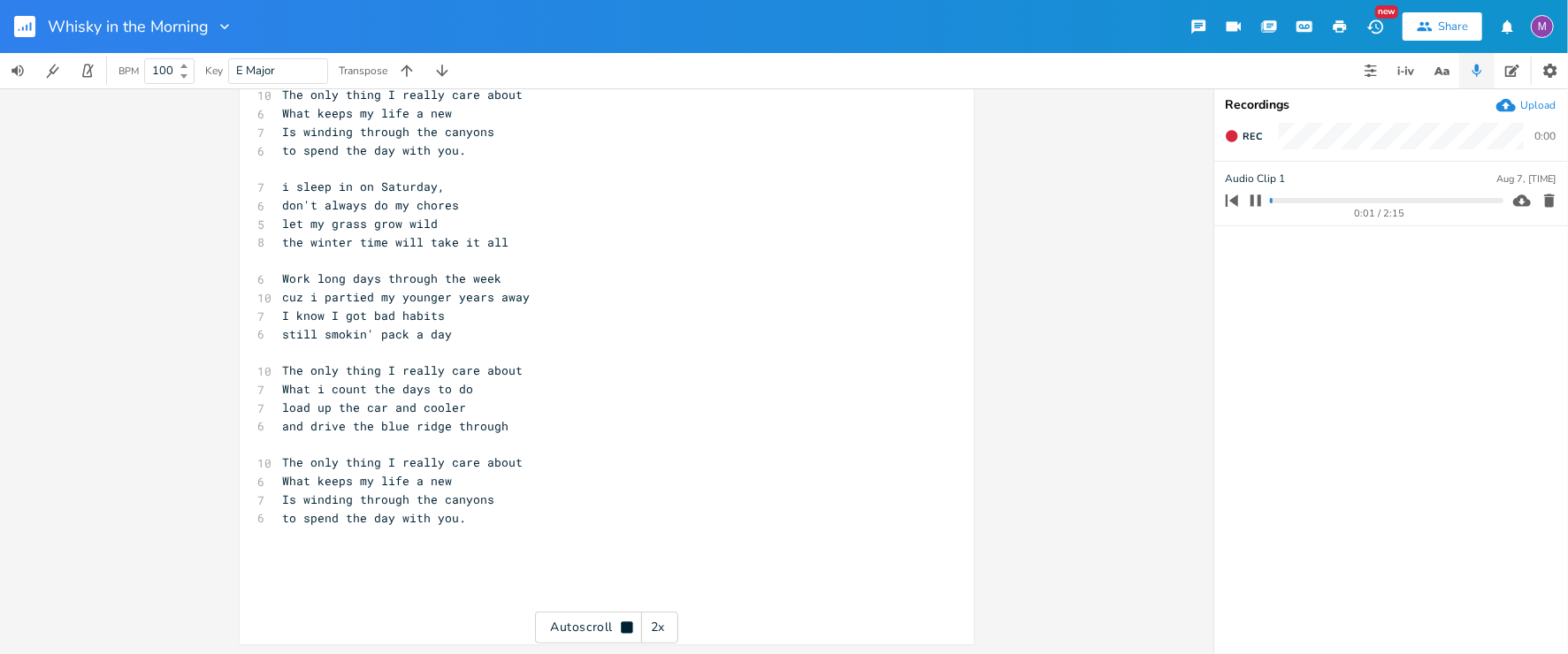 click on "0:01 / 2:15" at bounding box center [1361, 201] 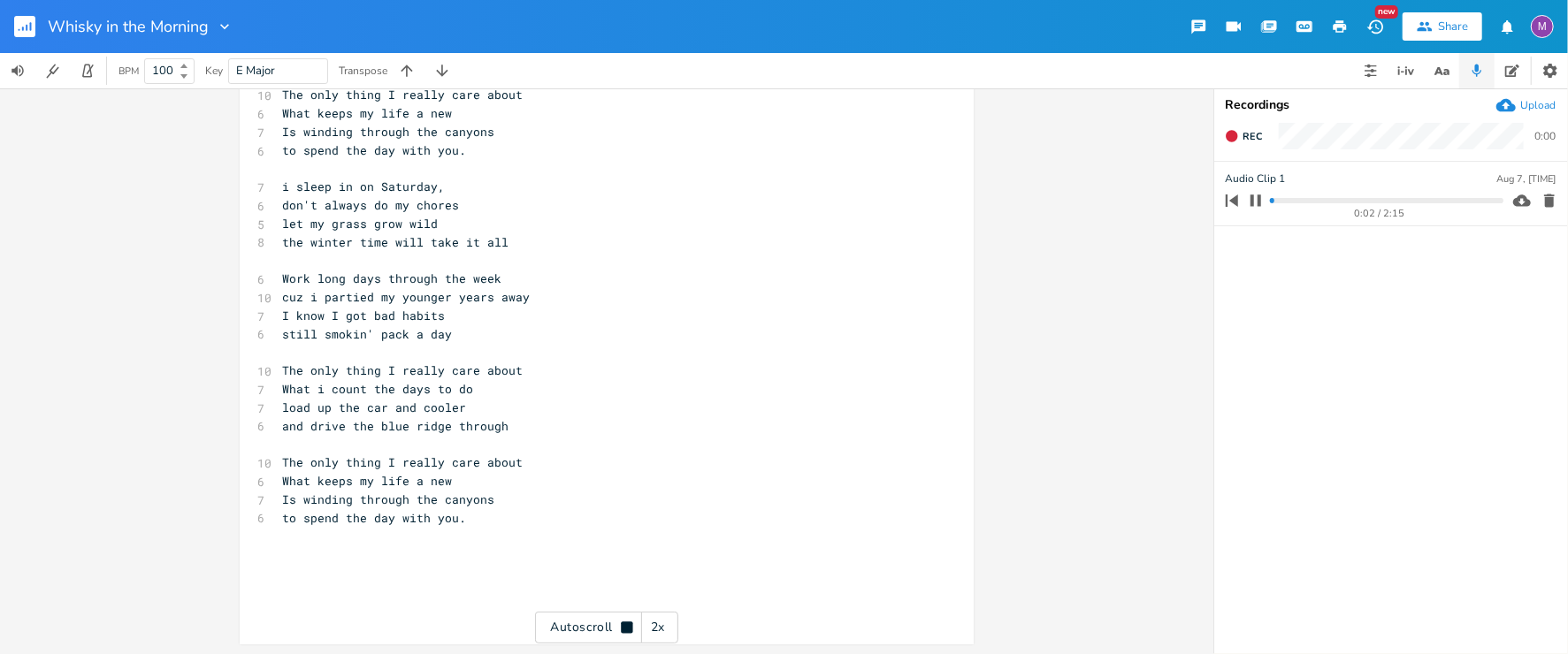 click at bounding box center (1386, 201) 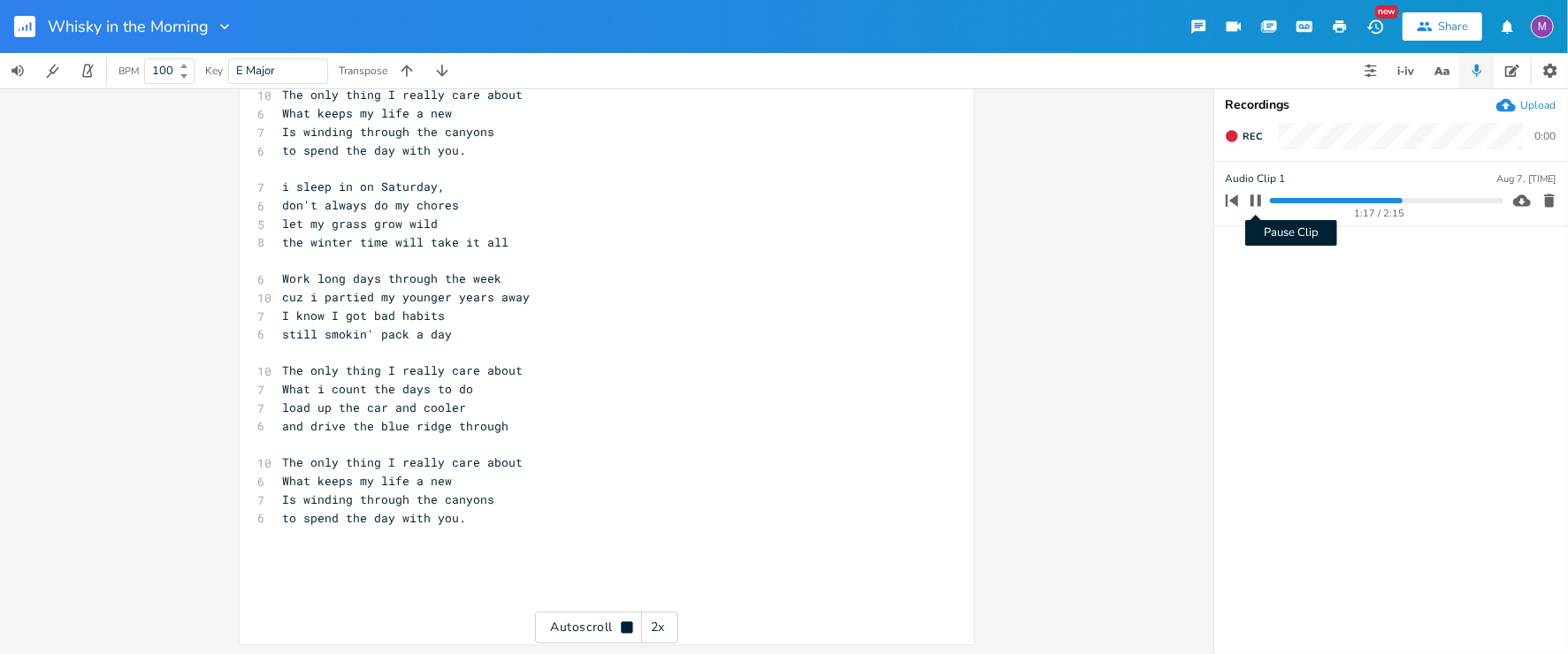 click 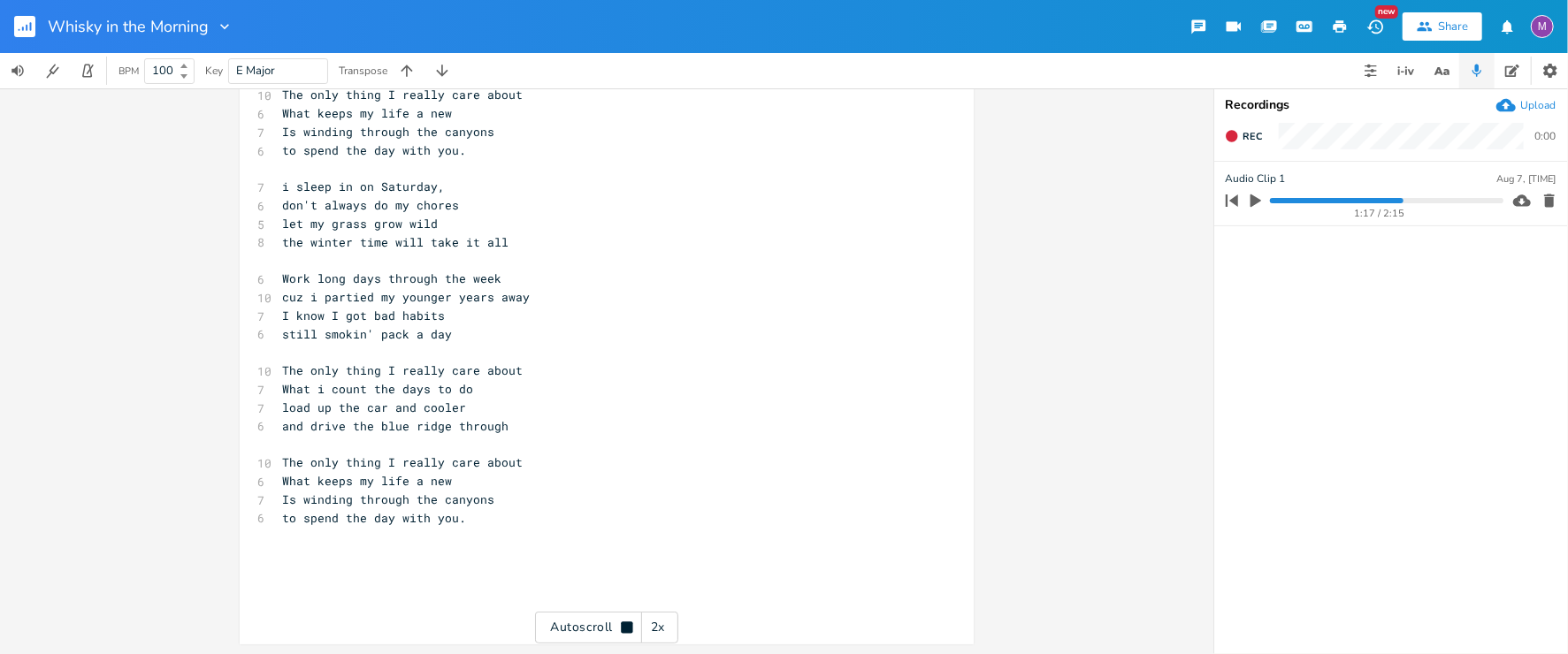 click 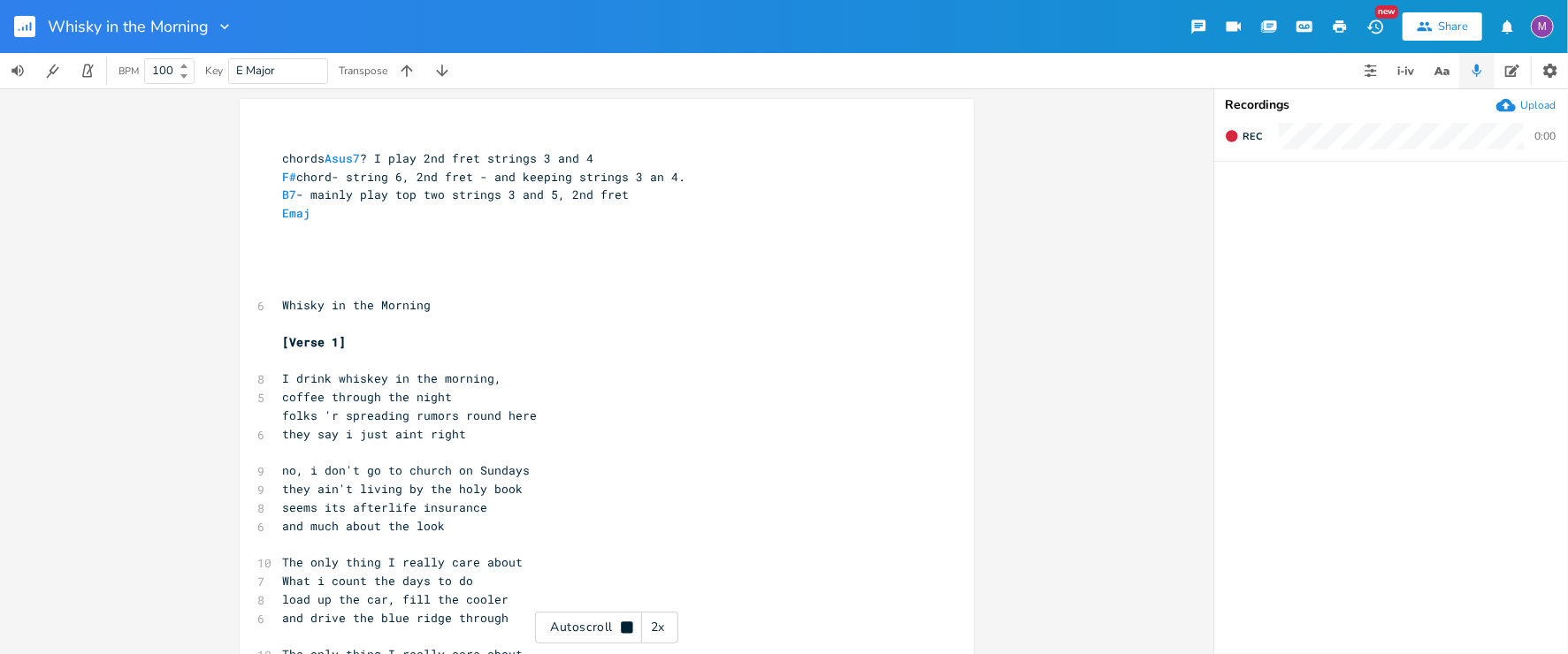 scroll, scrollTop: 0, scrollLeft: 0, axis: both 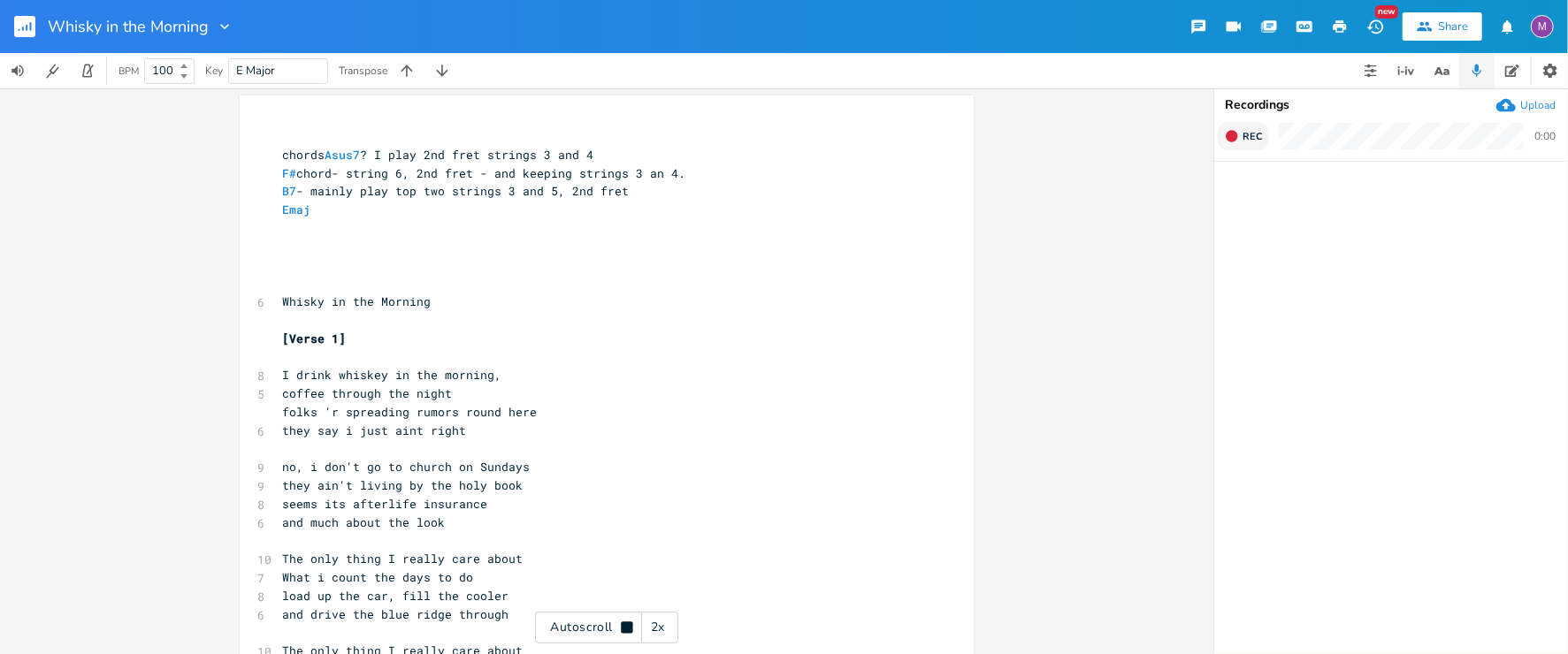 click on "Rec" at bounding box center (1243, 136) 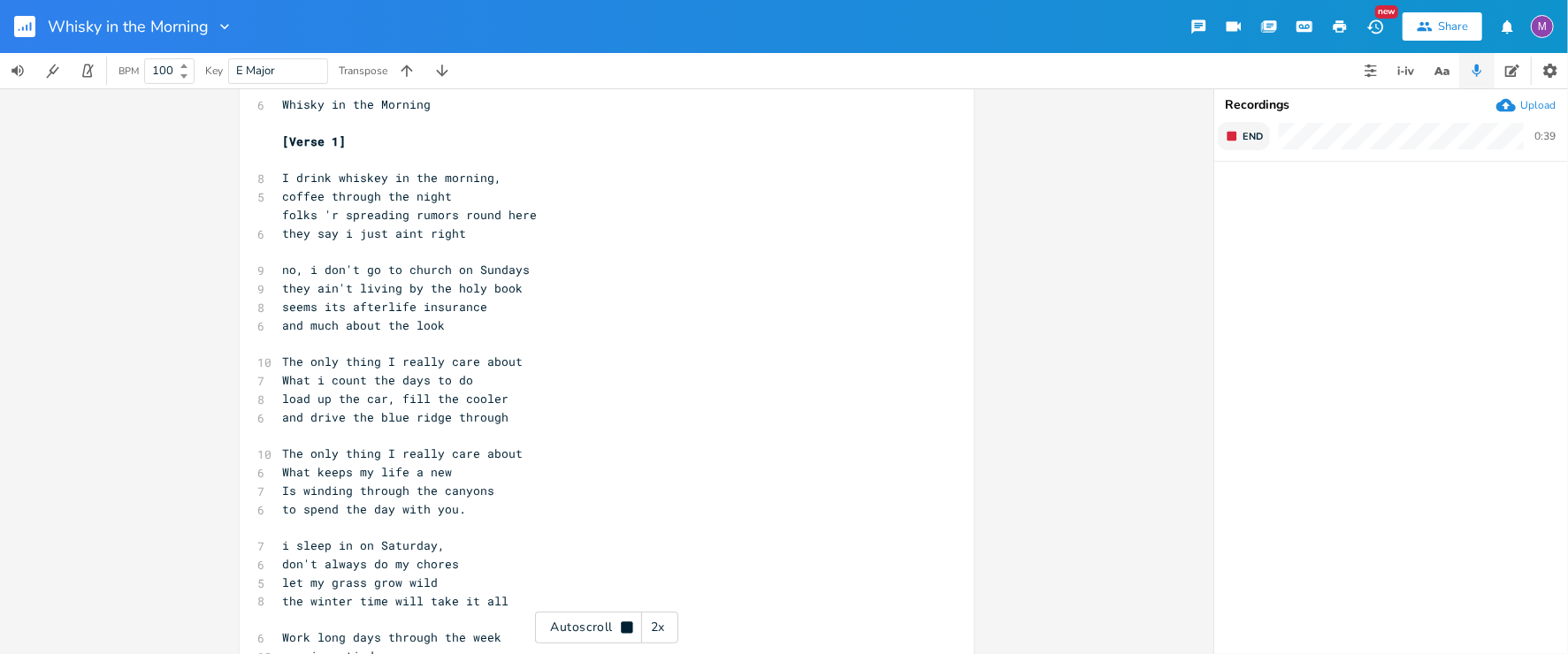 click on "End" at bounding box center (1243, 136) 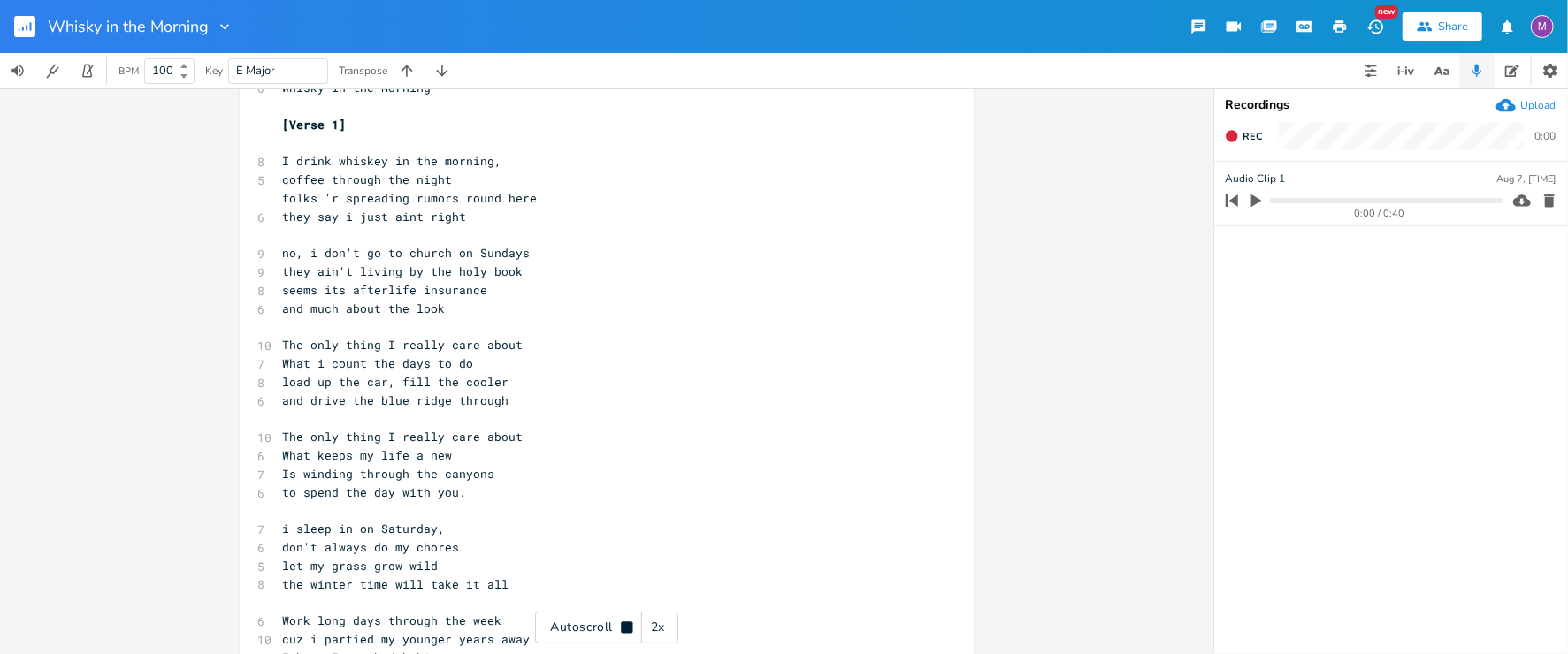 click 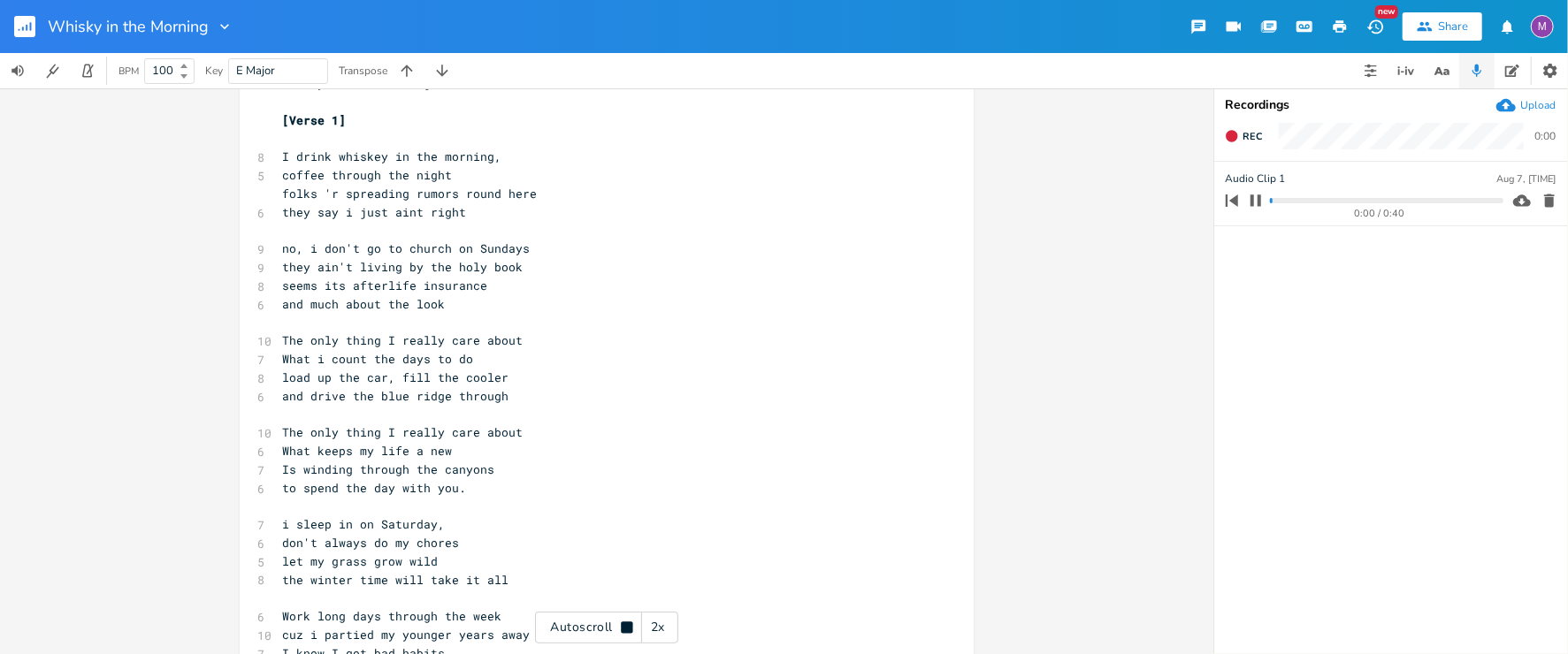 click at bounding box center (1386, 201) 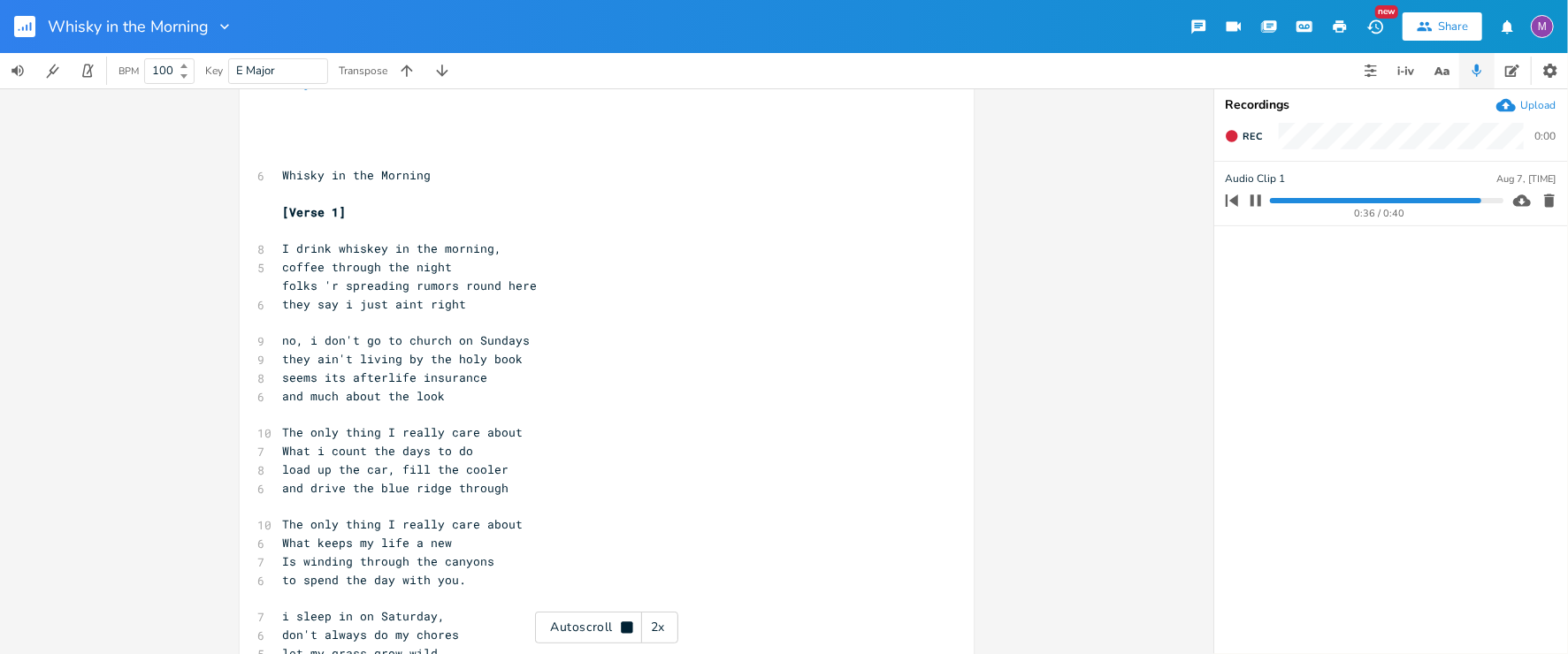scroll, scrollTop: 131, scrollLeft: 0, axis: vertical 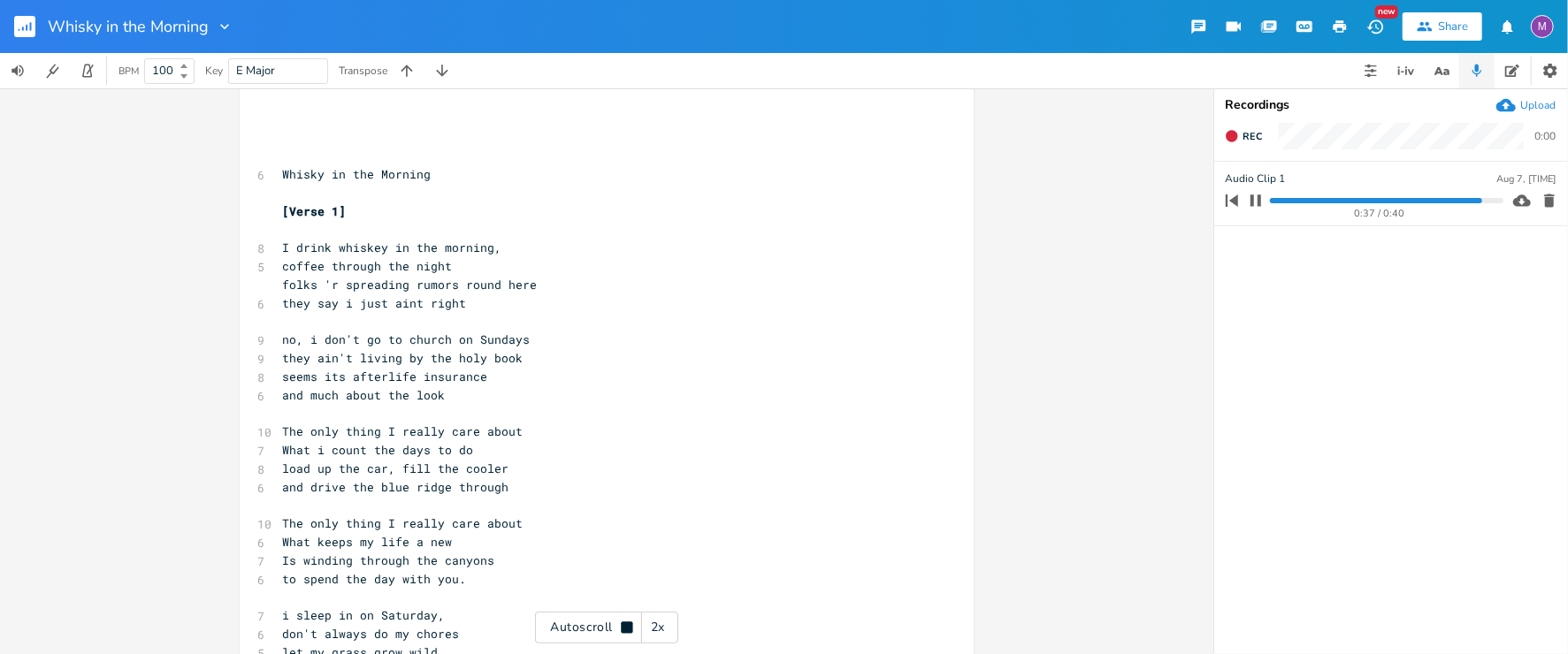 click 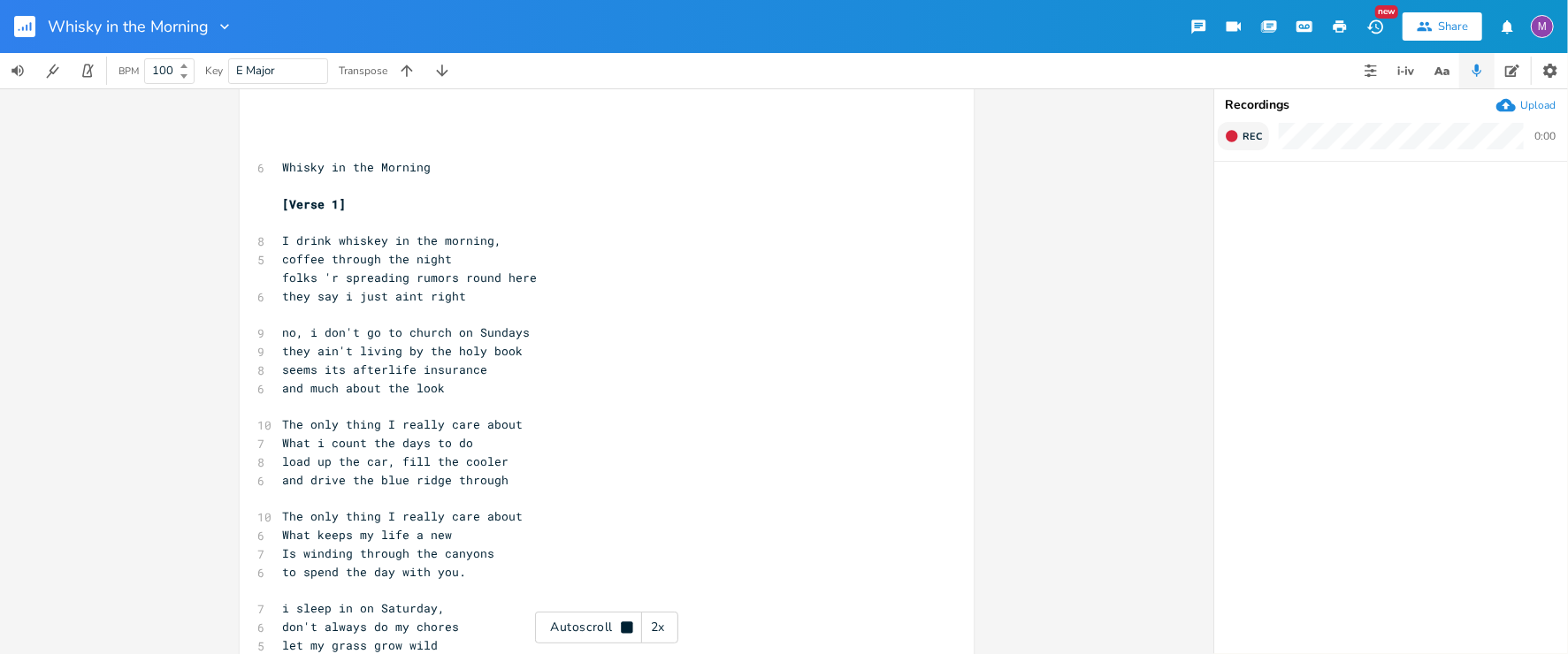 click on "Rec" at bounding box center (1243, 136) 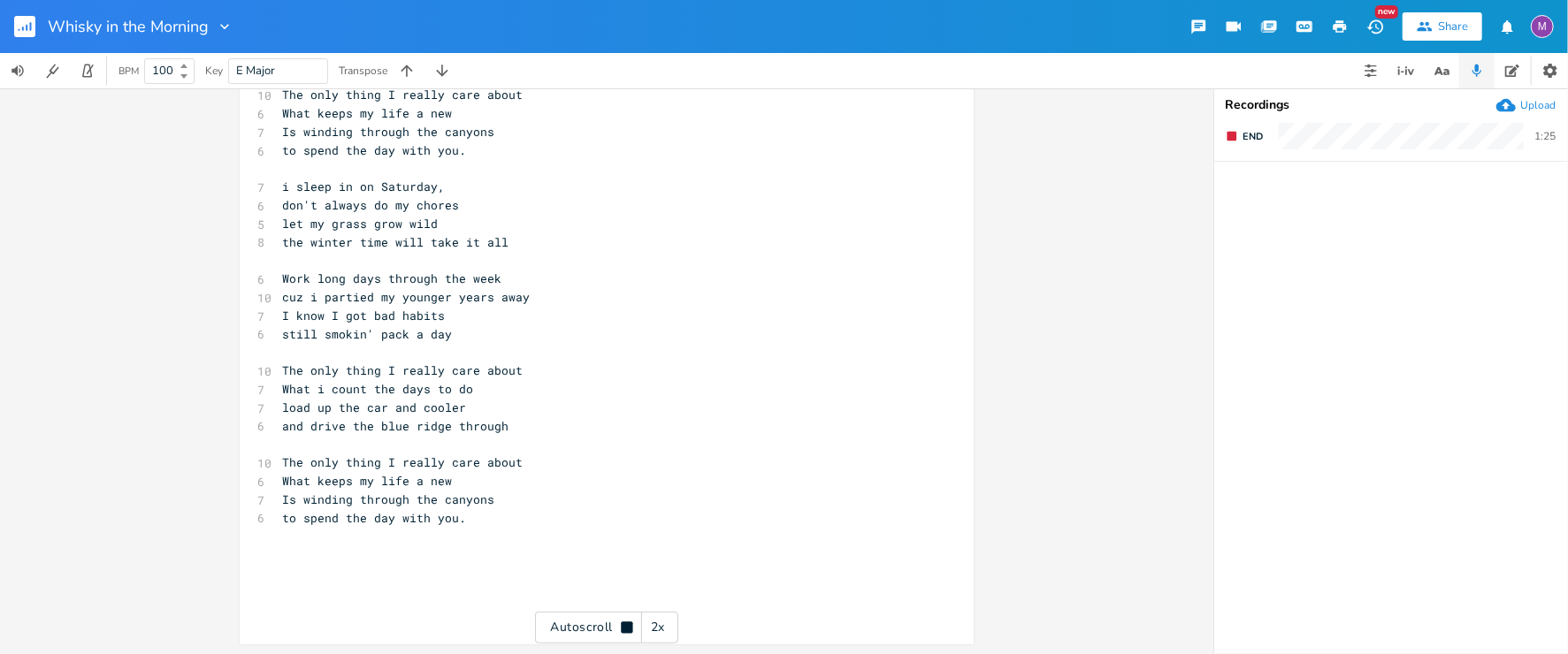 scroll, scrollTop: 559, scrollLeft: 0, axis: vertical 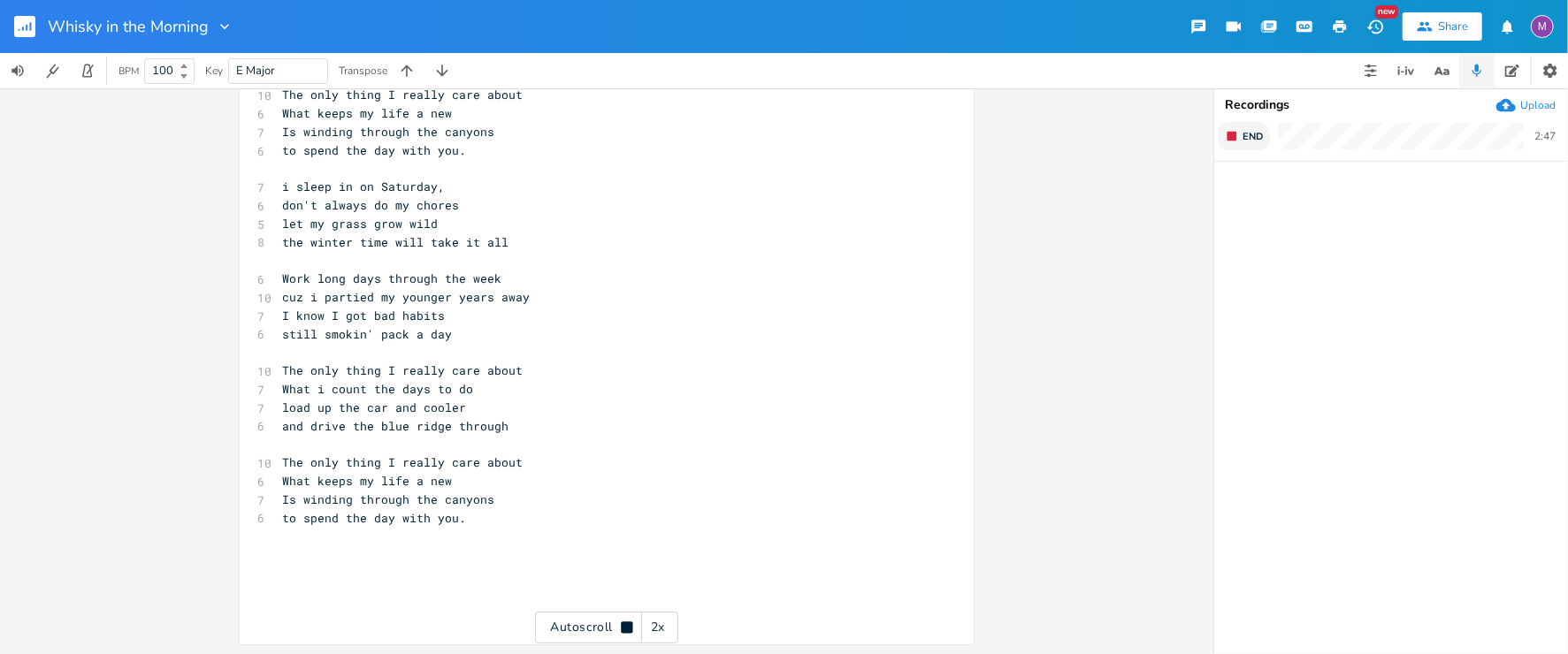 click 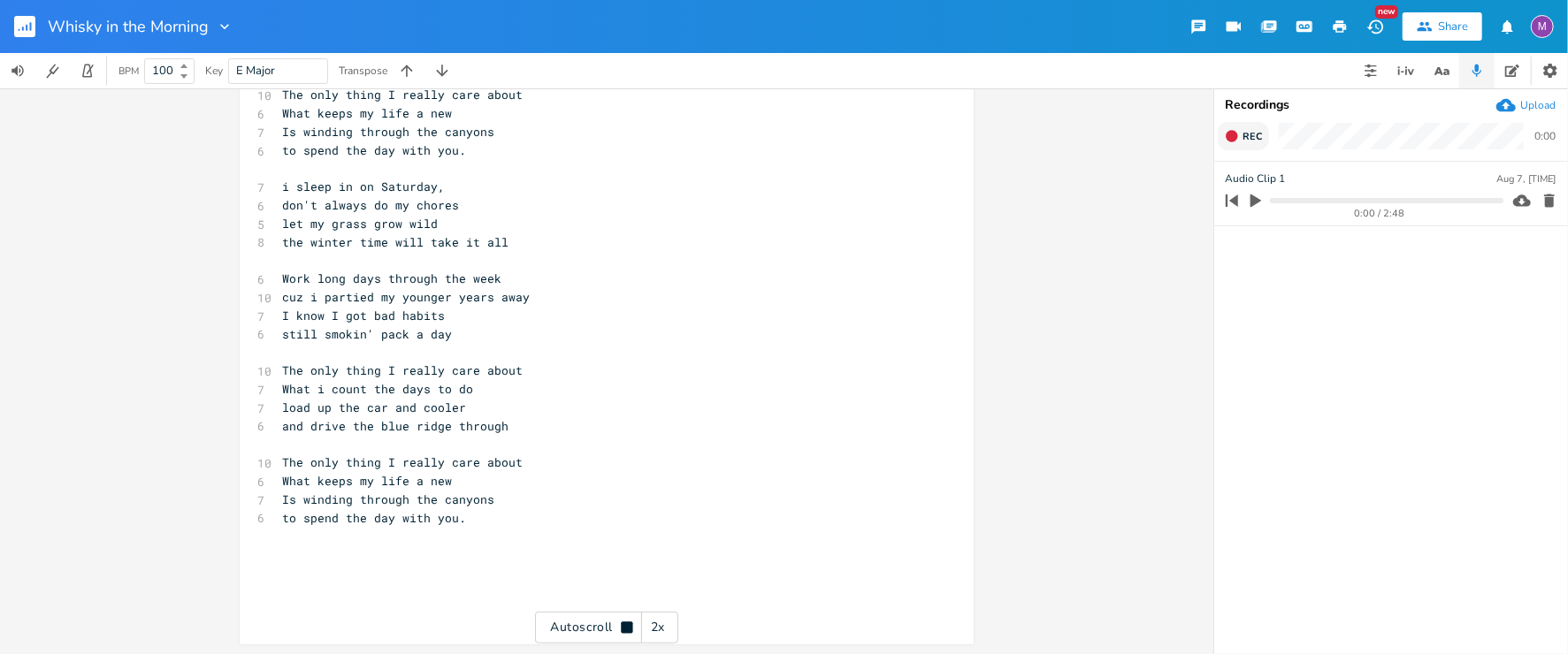 click 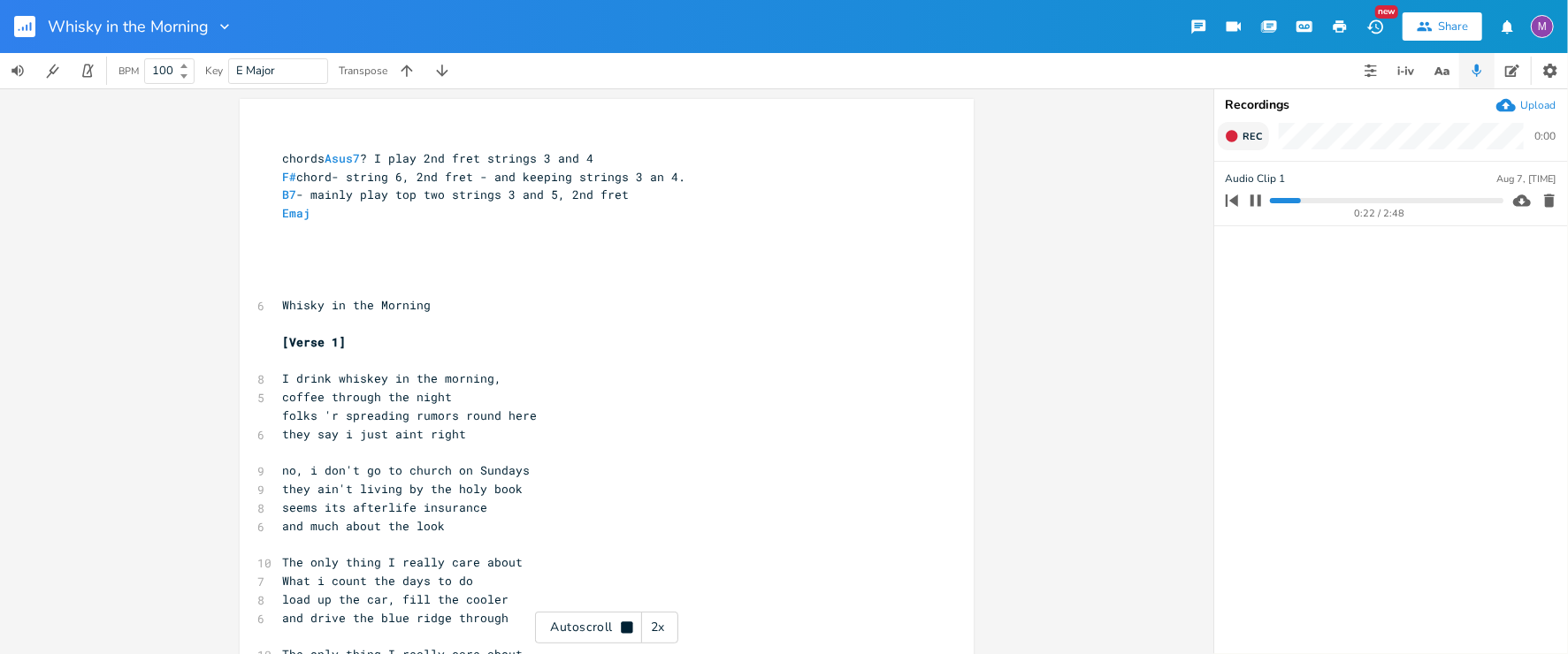 scroll, scrollTop: 0, scrollLeft: 0, axis: both 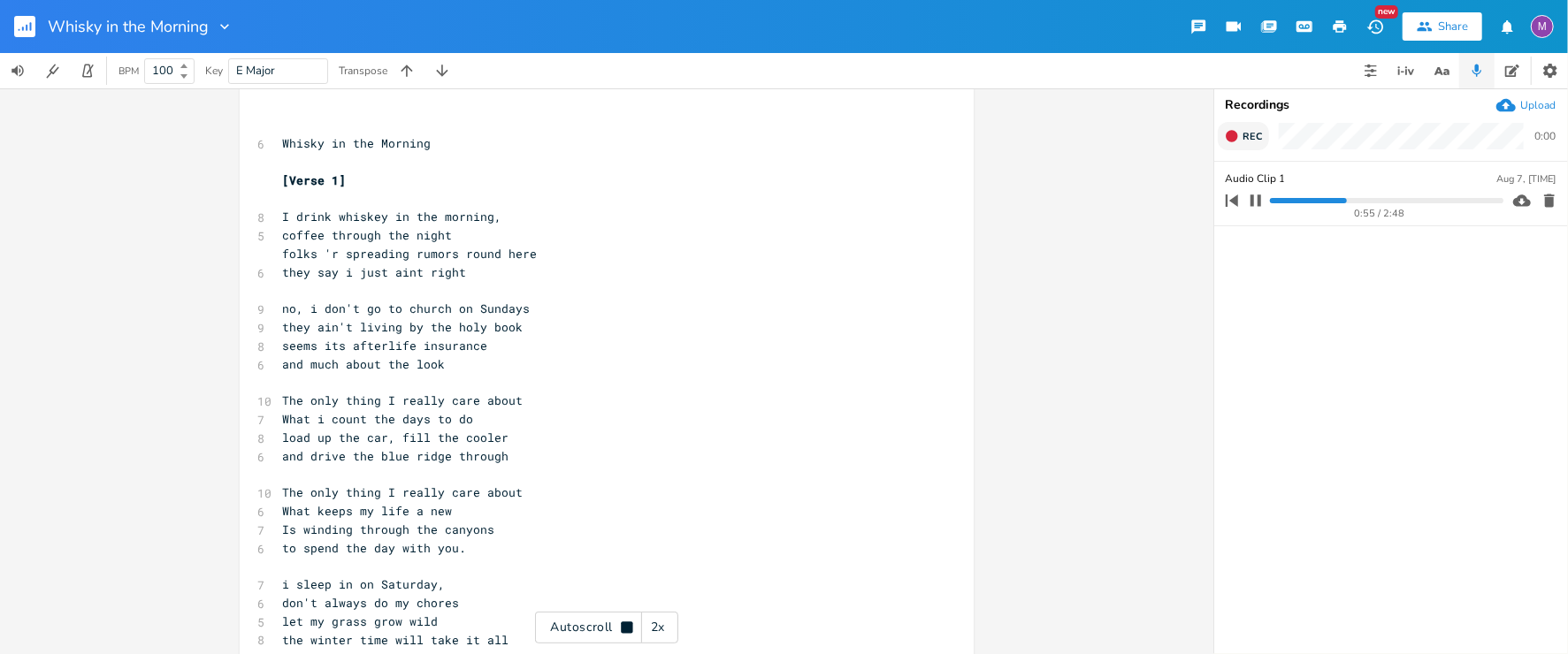 click on "0:55 / 2:48" at bounding box center [1380, 213] 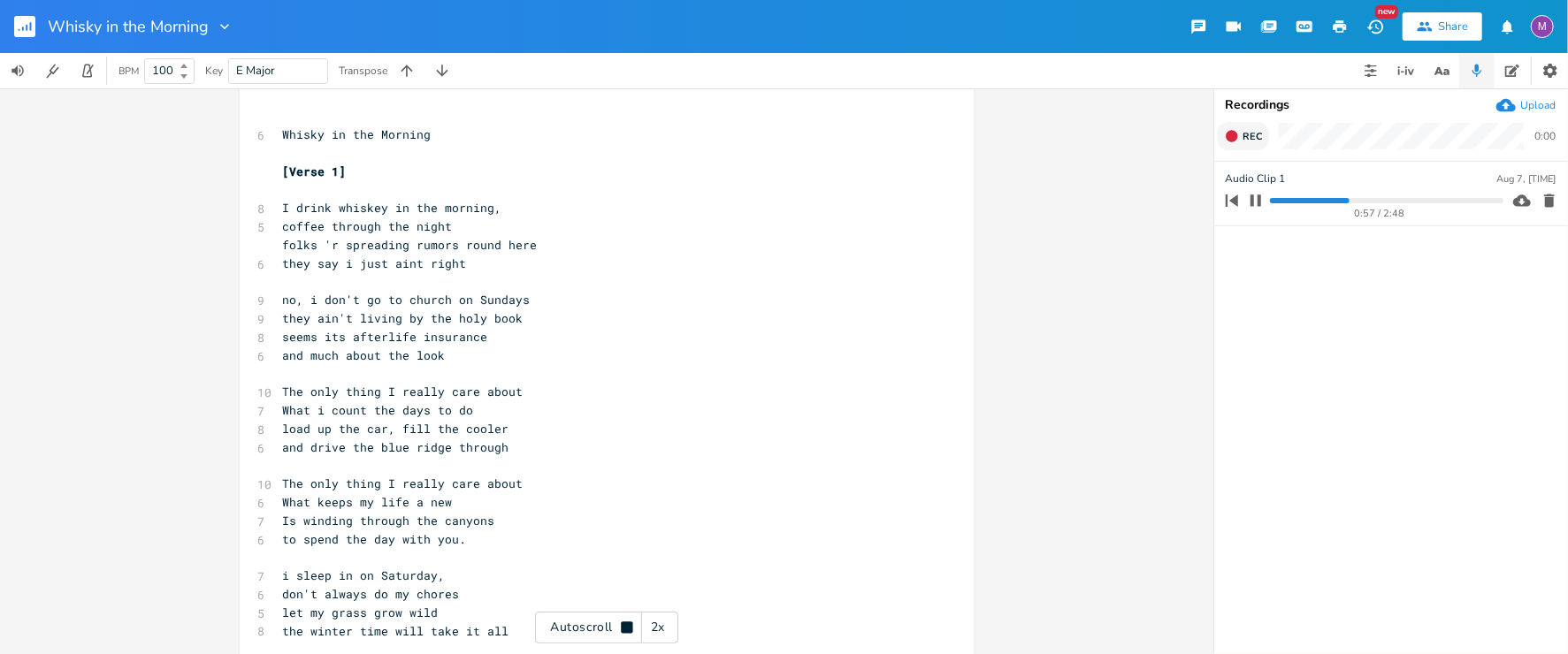 click 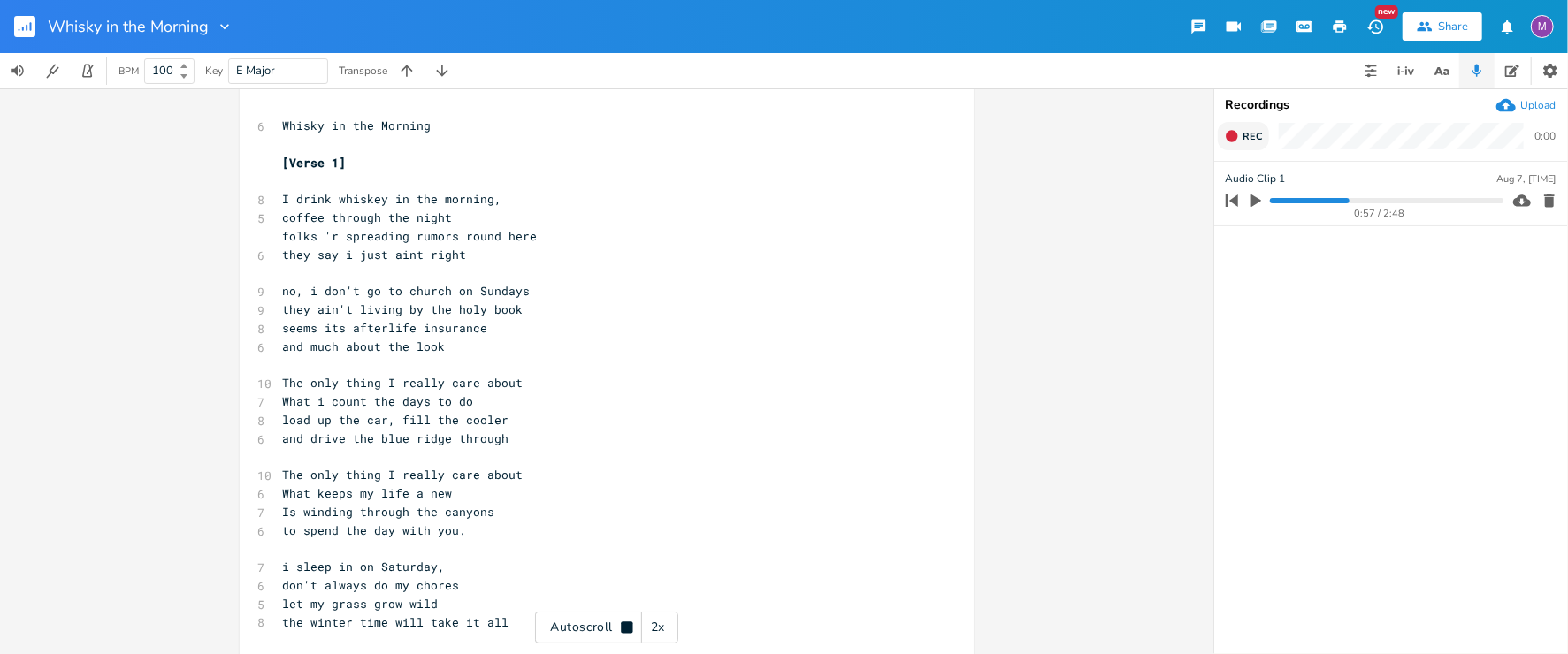 scroll, scrollTop: 180, scrollLeft: 0, axis: vertical 